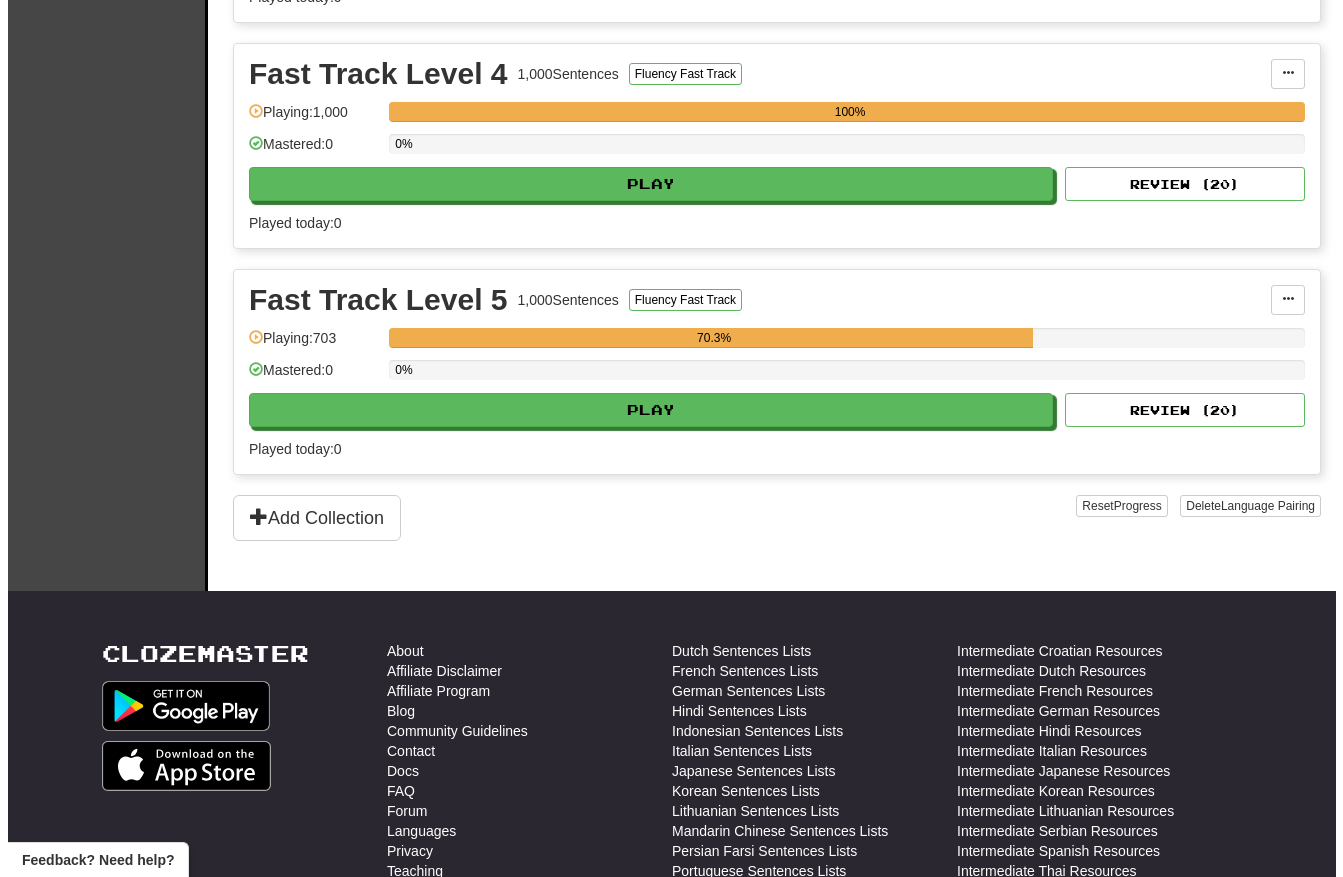 scroll, scrollTop: 1100, scrollLeft: 0, axis: vertical 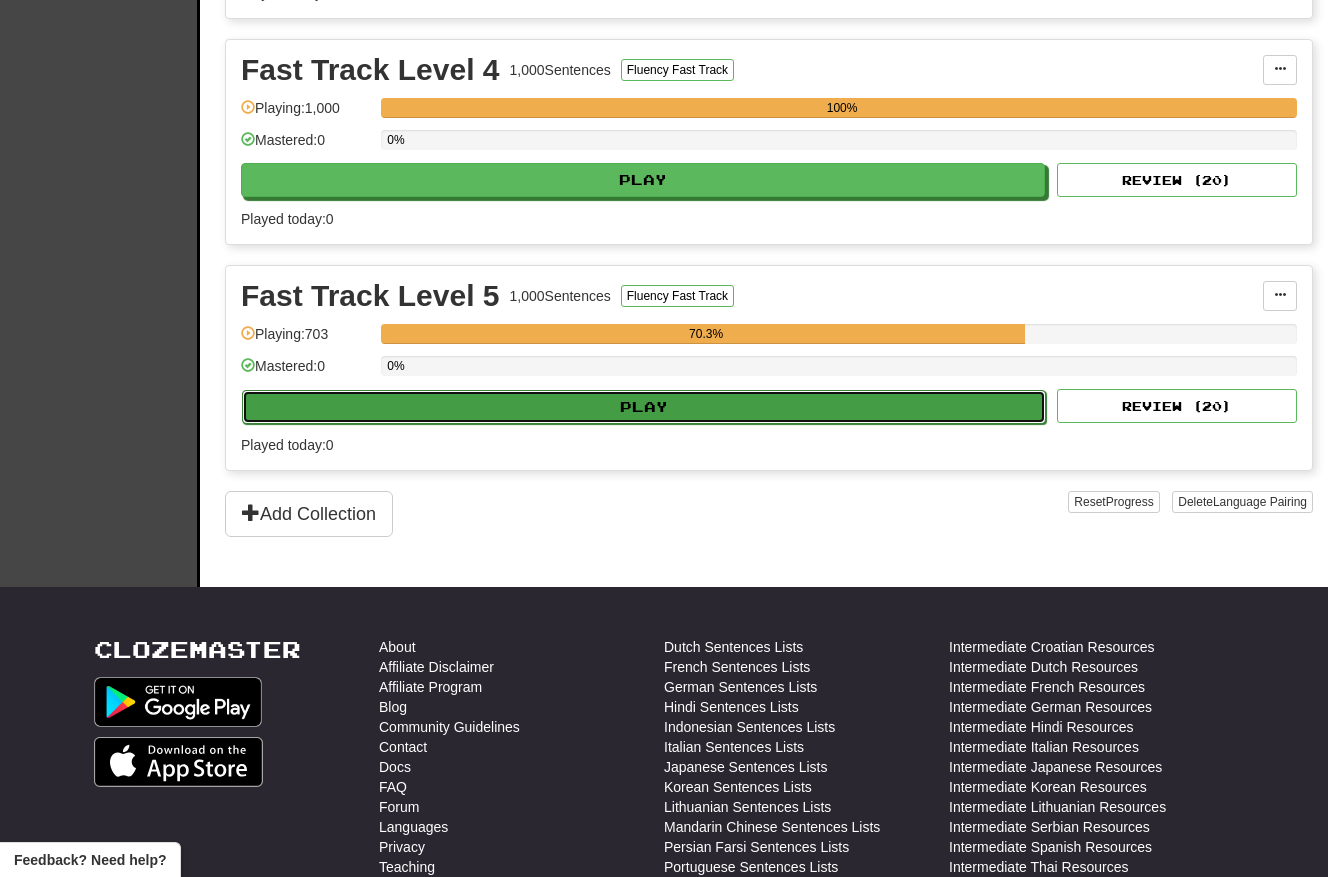 click on "Play" at bounding box center [644, 407] 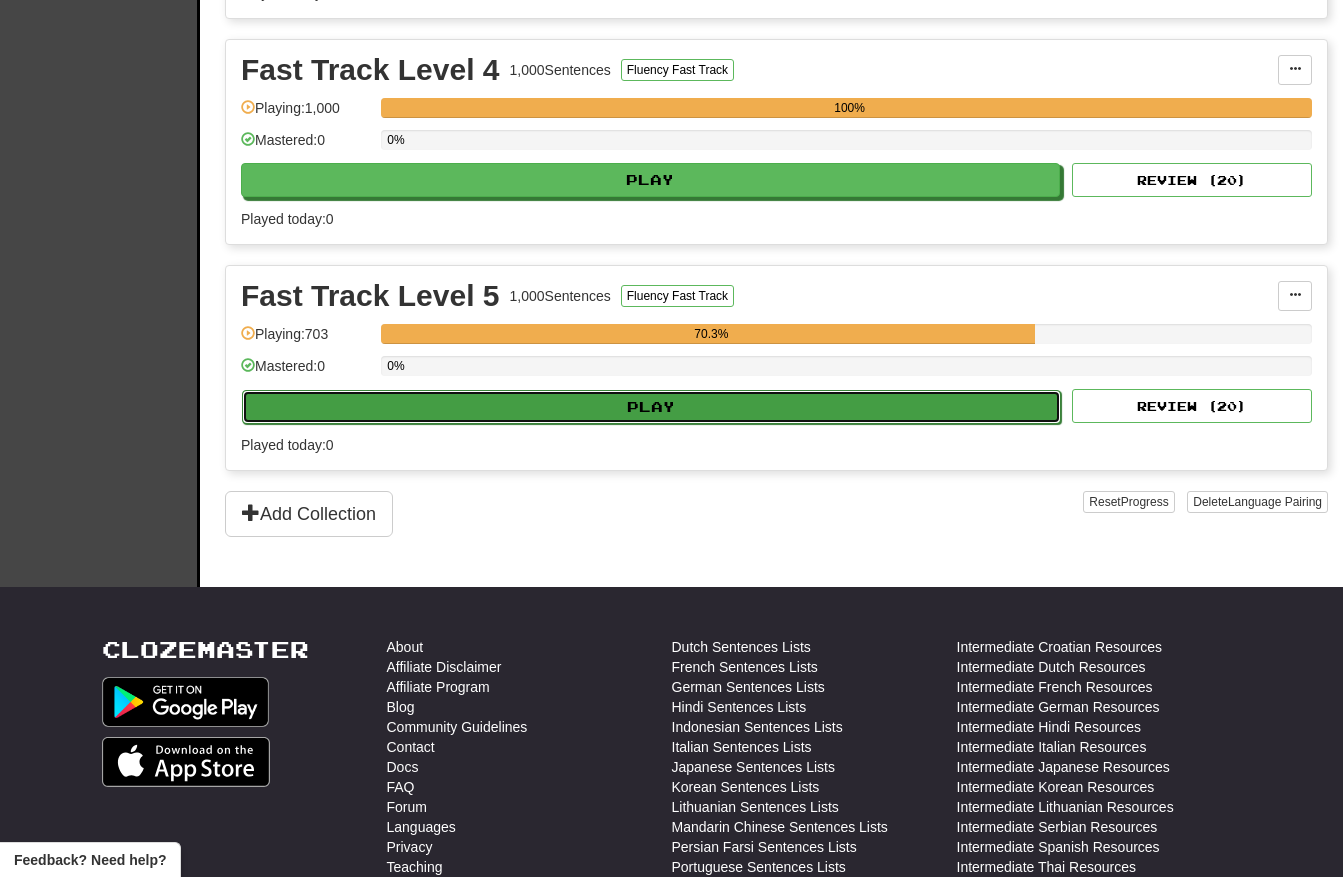 select on "**" 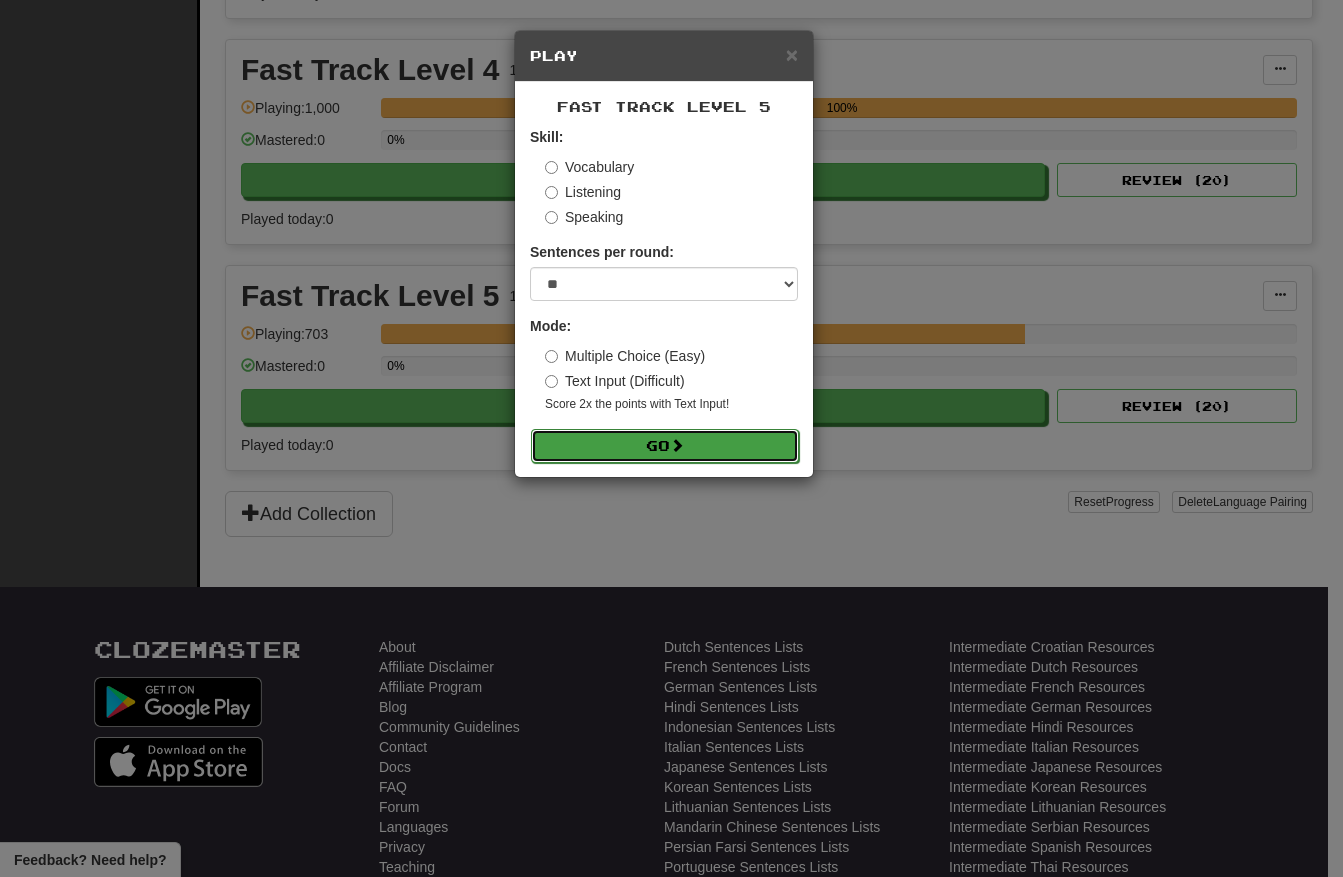 click on "Go" at bounding box center (665, 446) 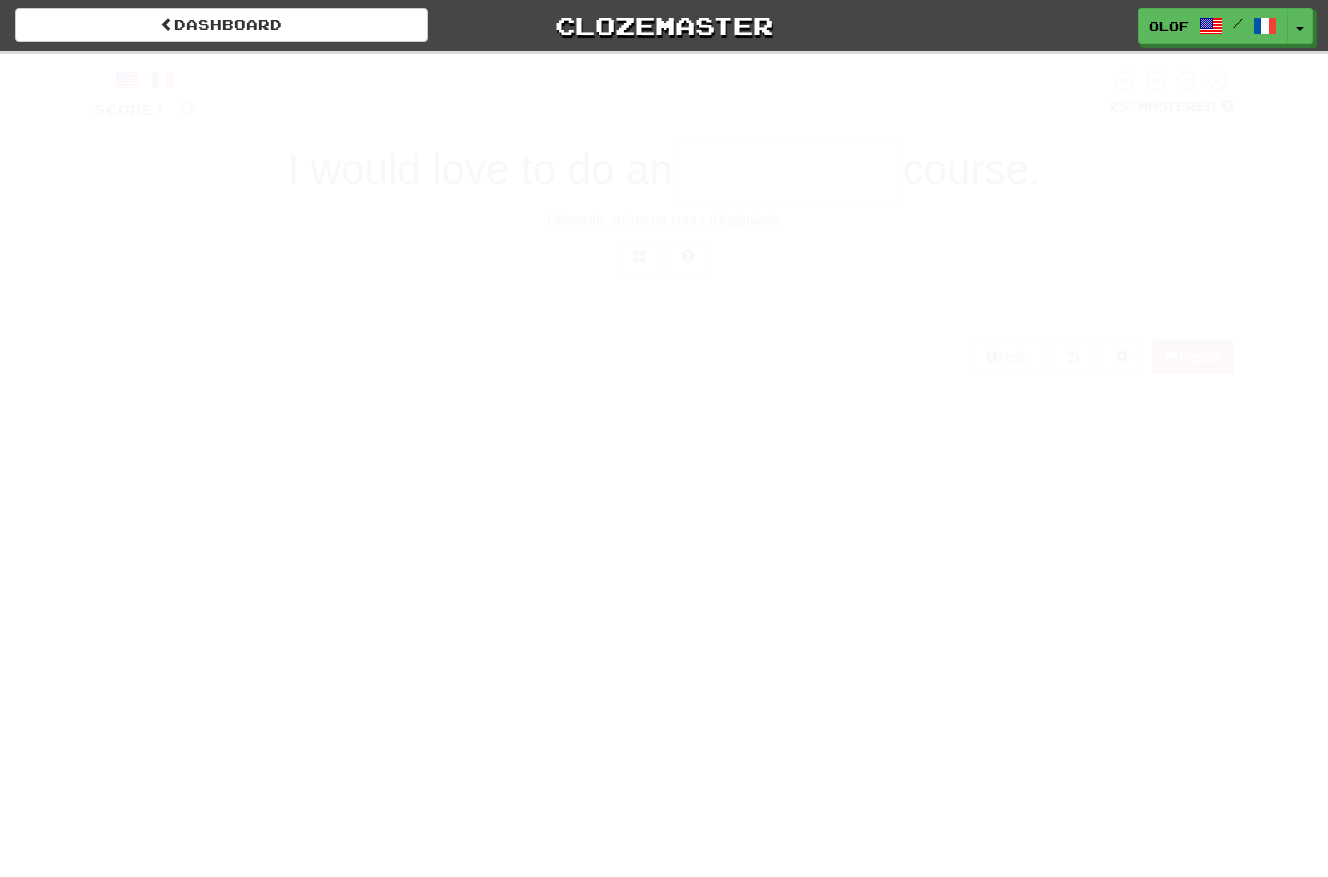 scroll, scrollTop: 0, scrollLeft: 0, axis: both 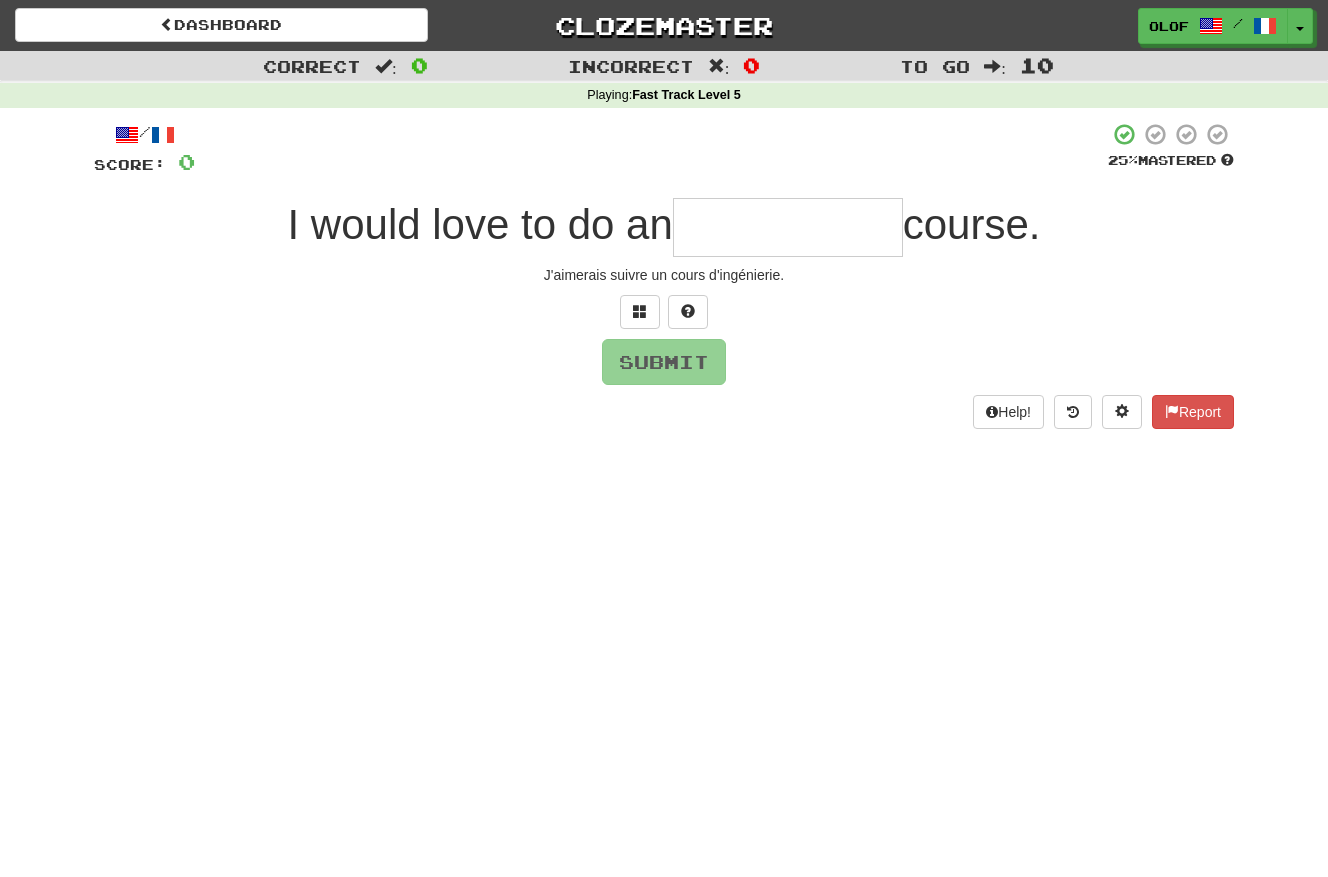 click at bounding box center (788, 227) 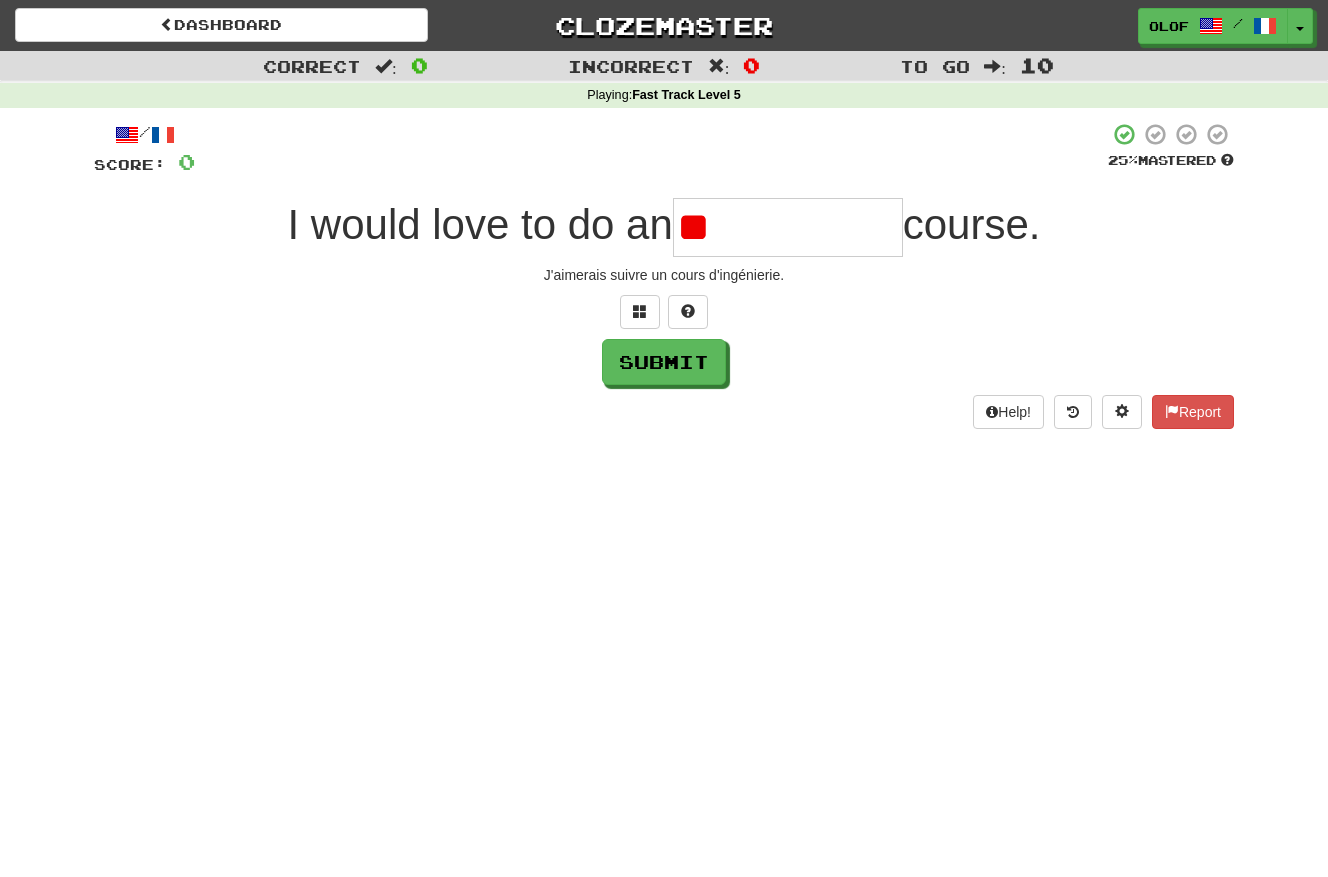 type on "*" 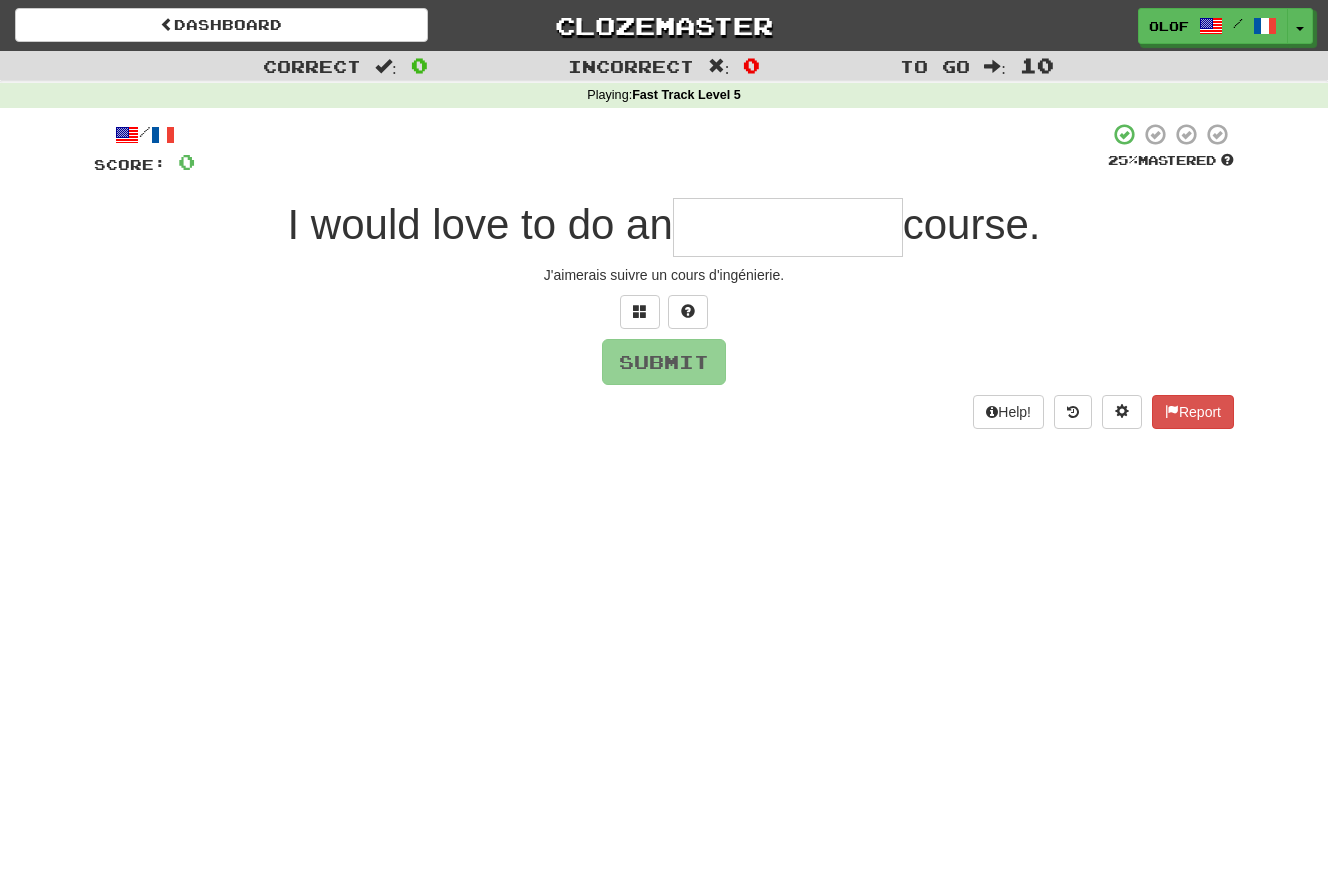 type on "**********" 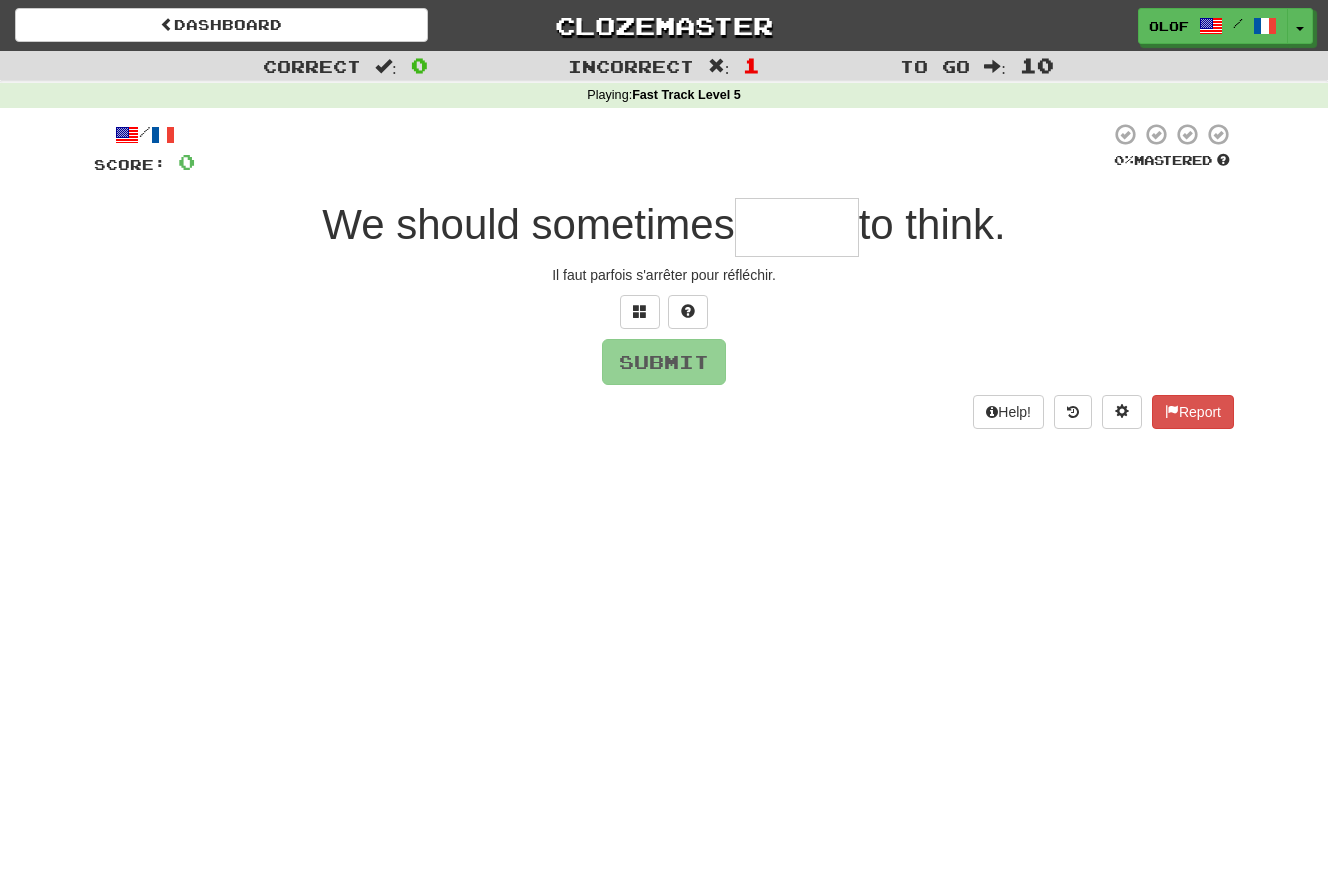 type on "*" 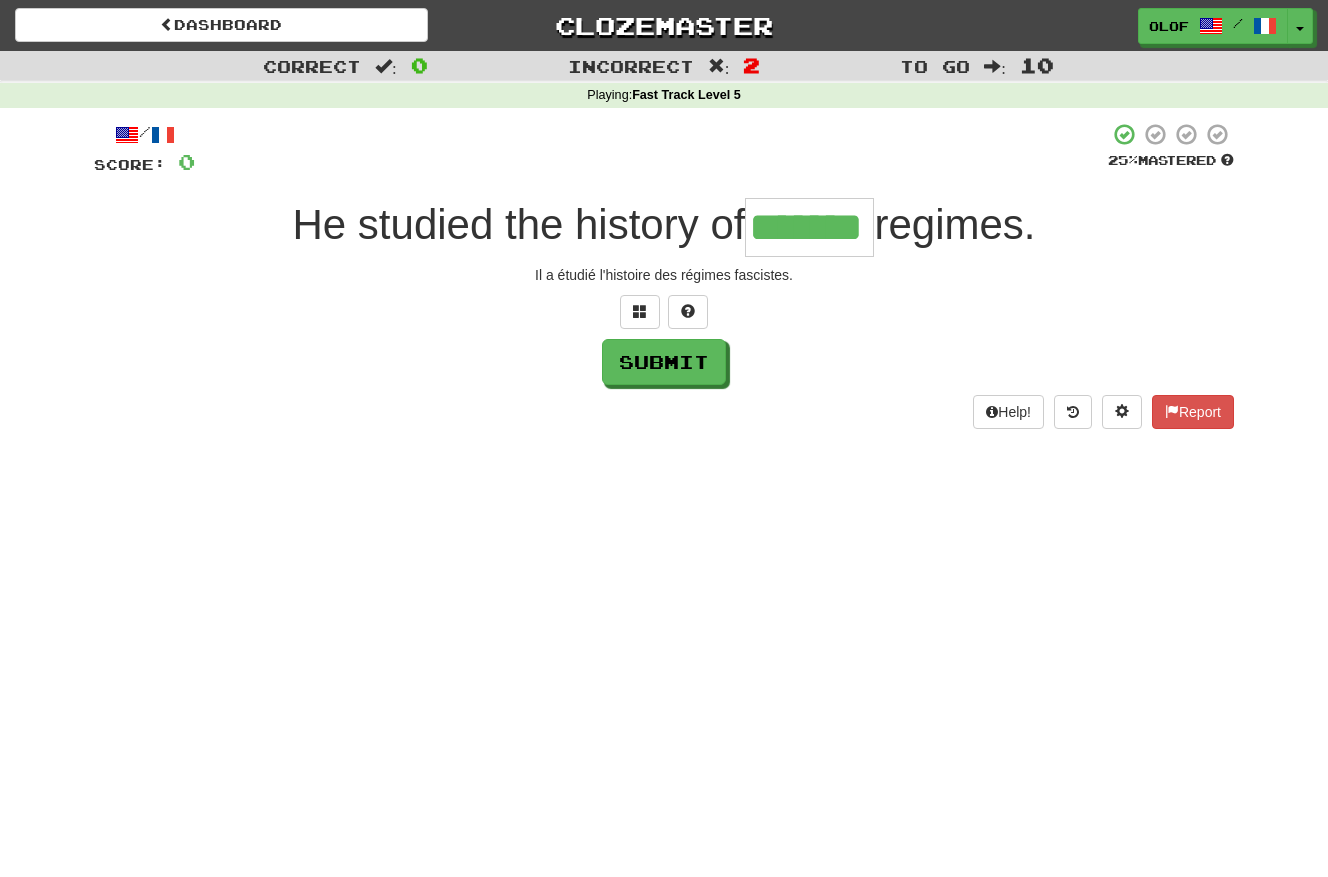 type on "*******" 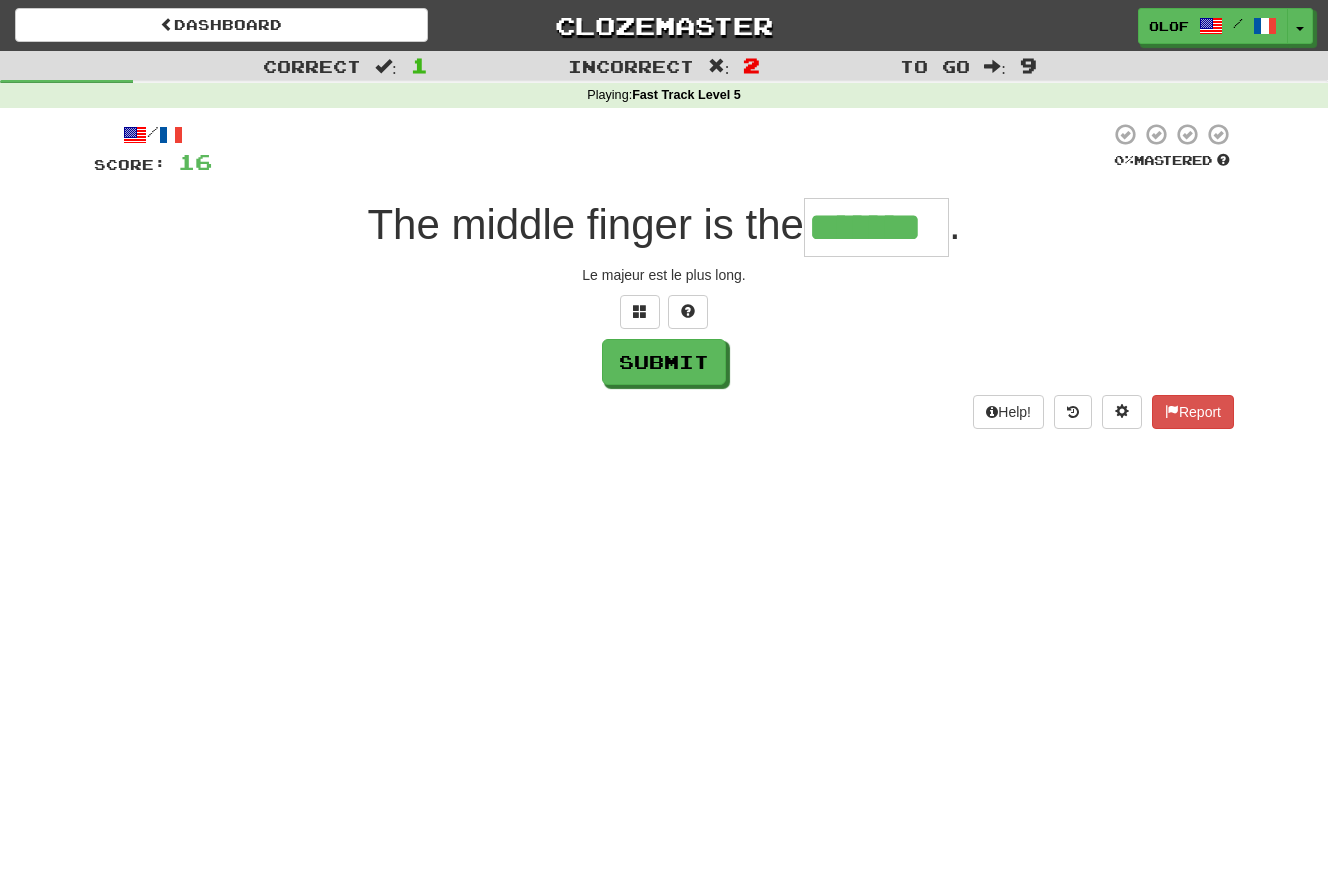 type on "*******" 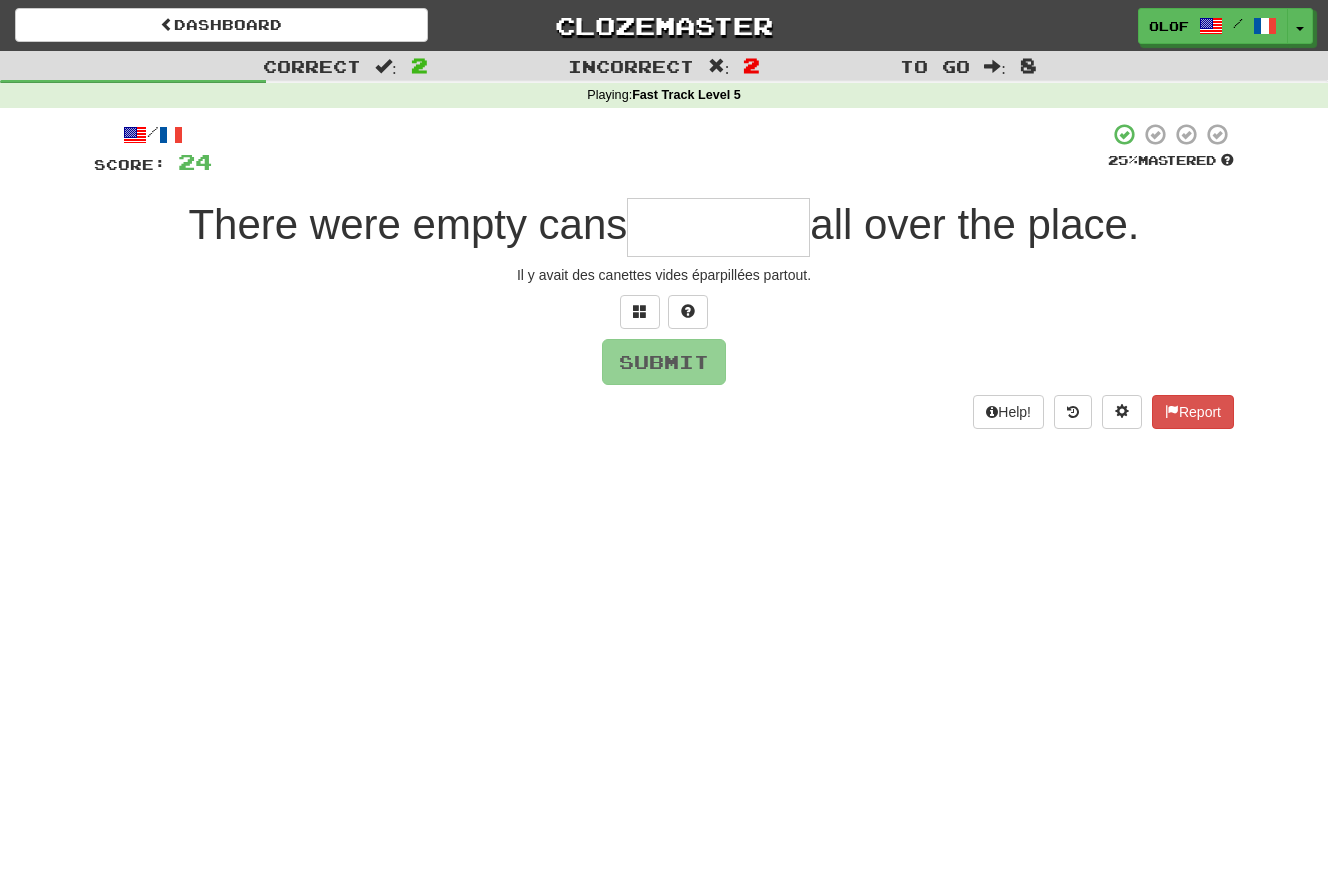 type on "*********" 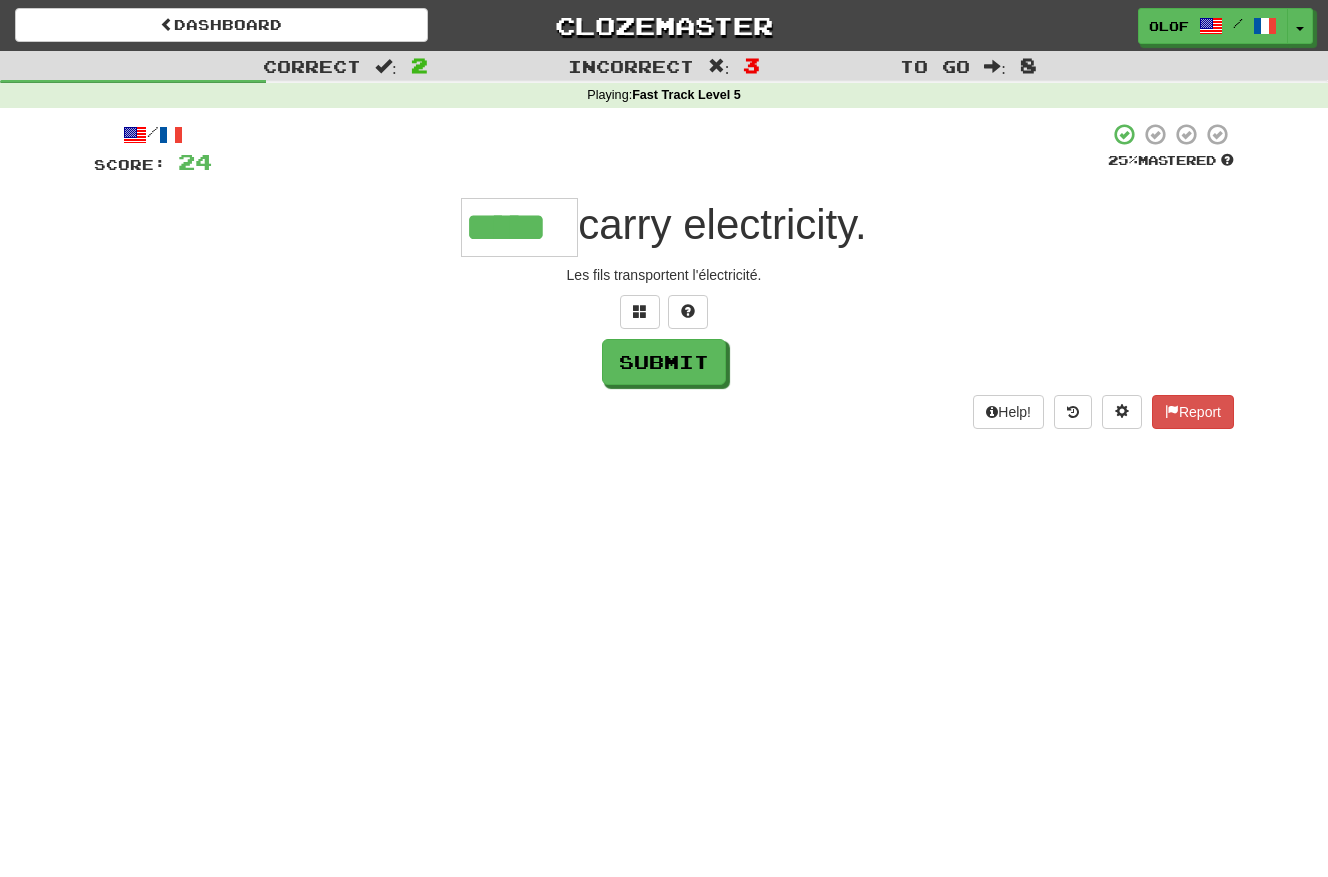 type on "*****" 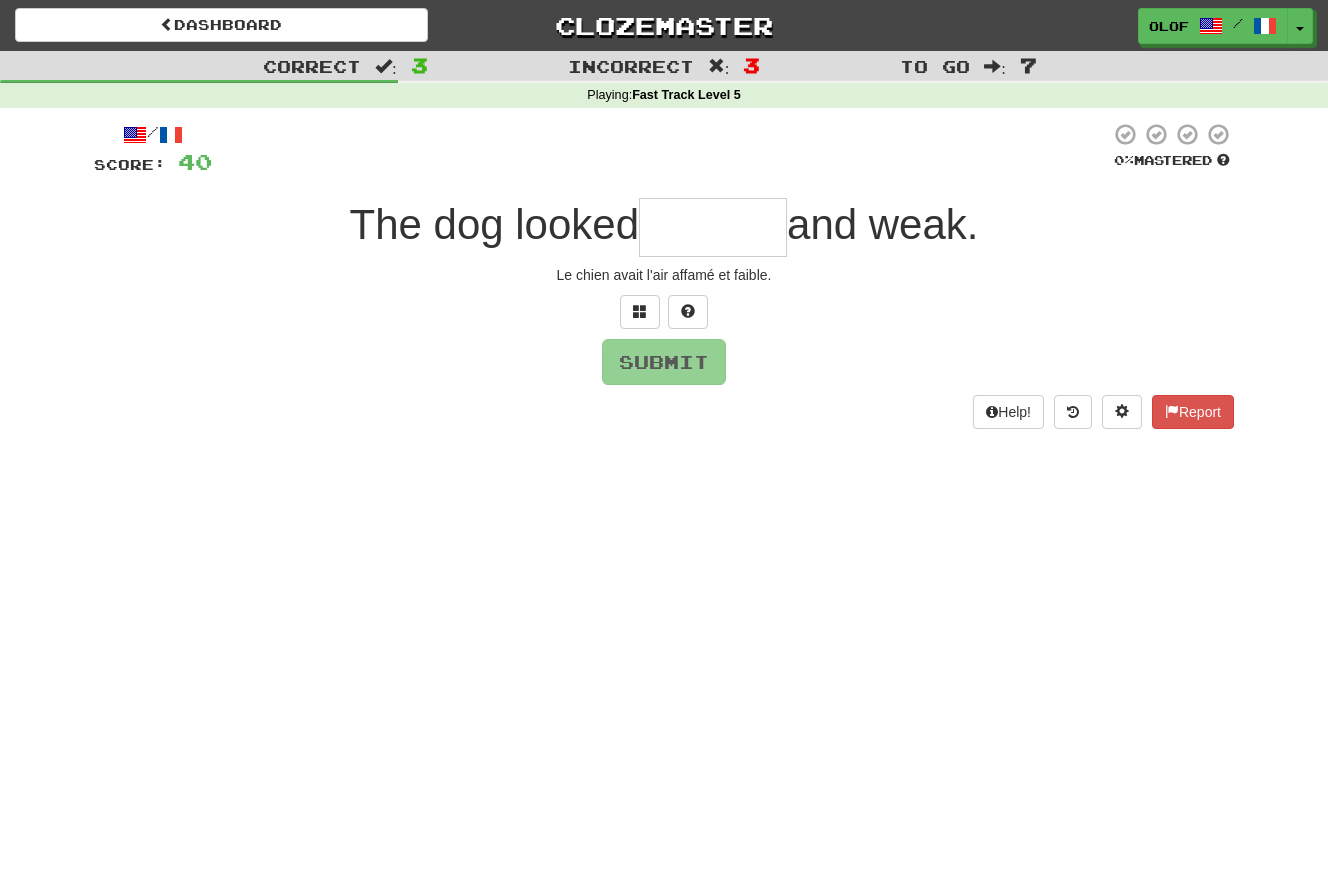 type on "*******" 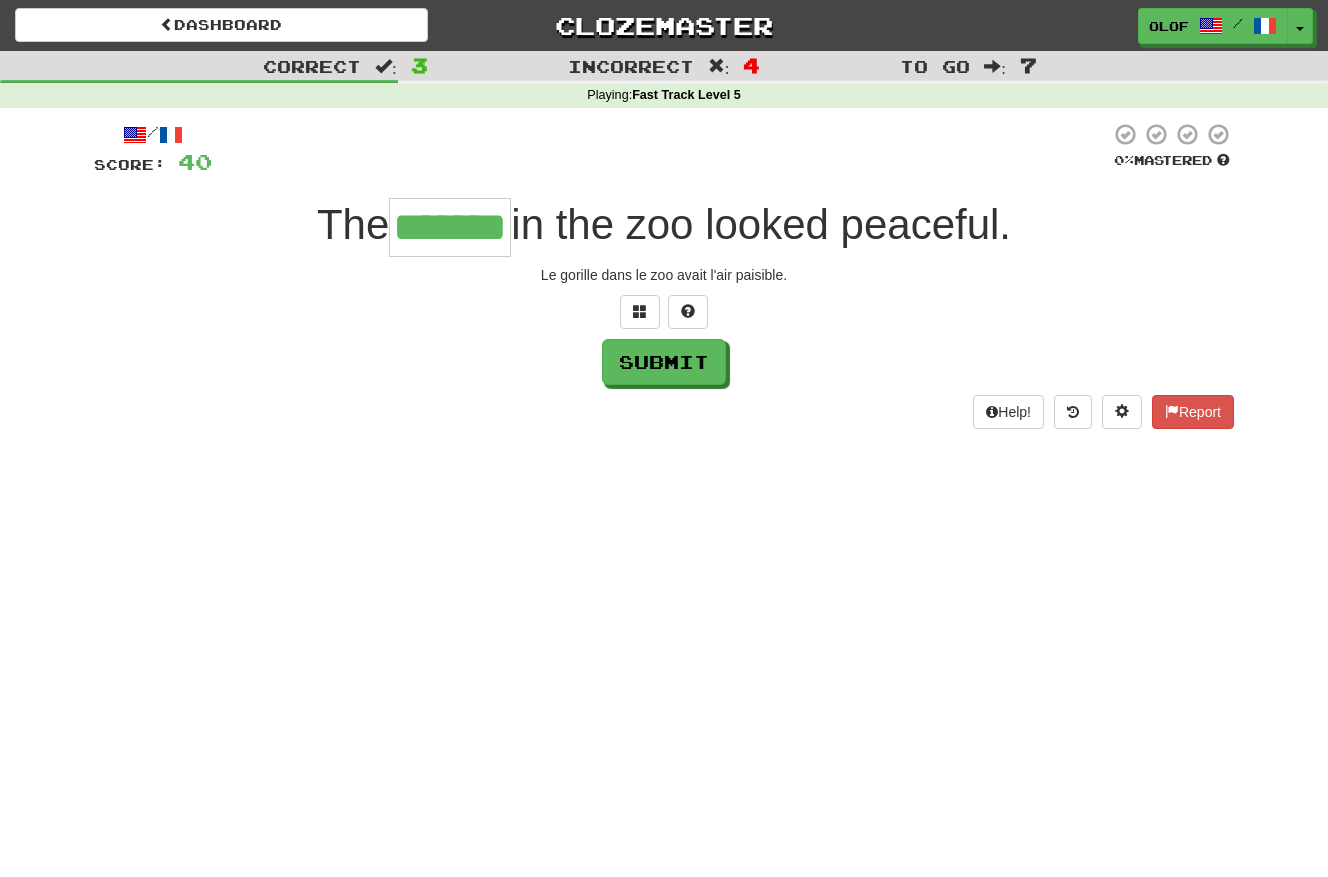 type on "*******" 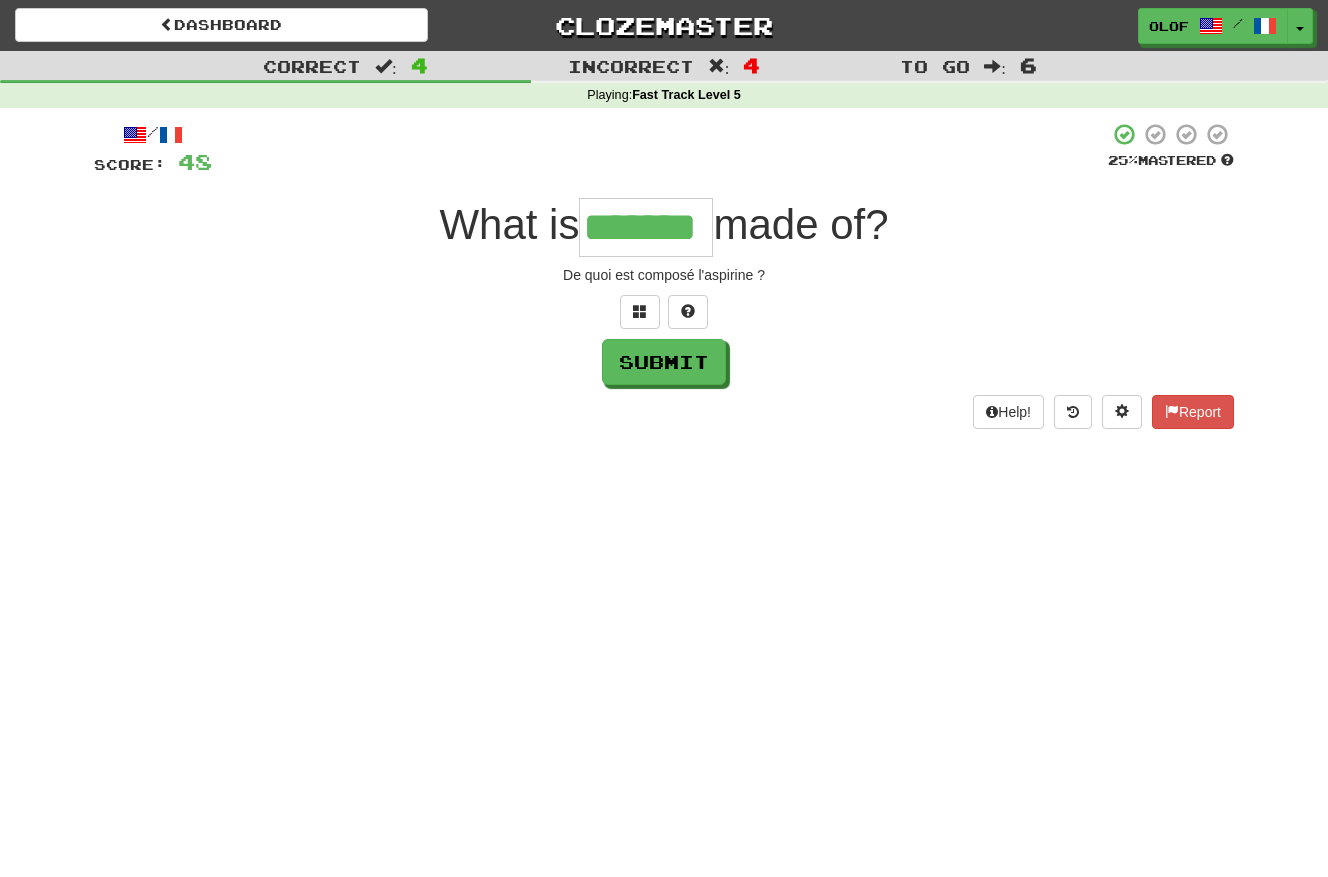 type on "*******" 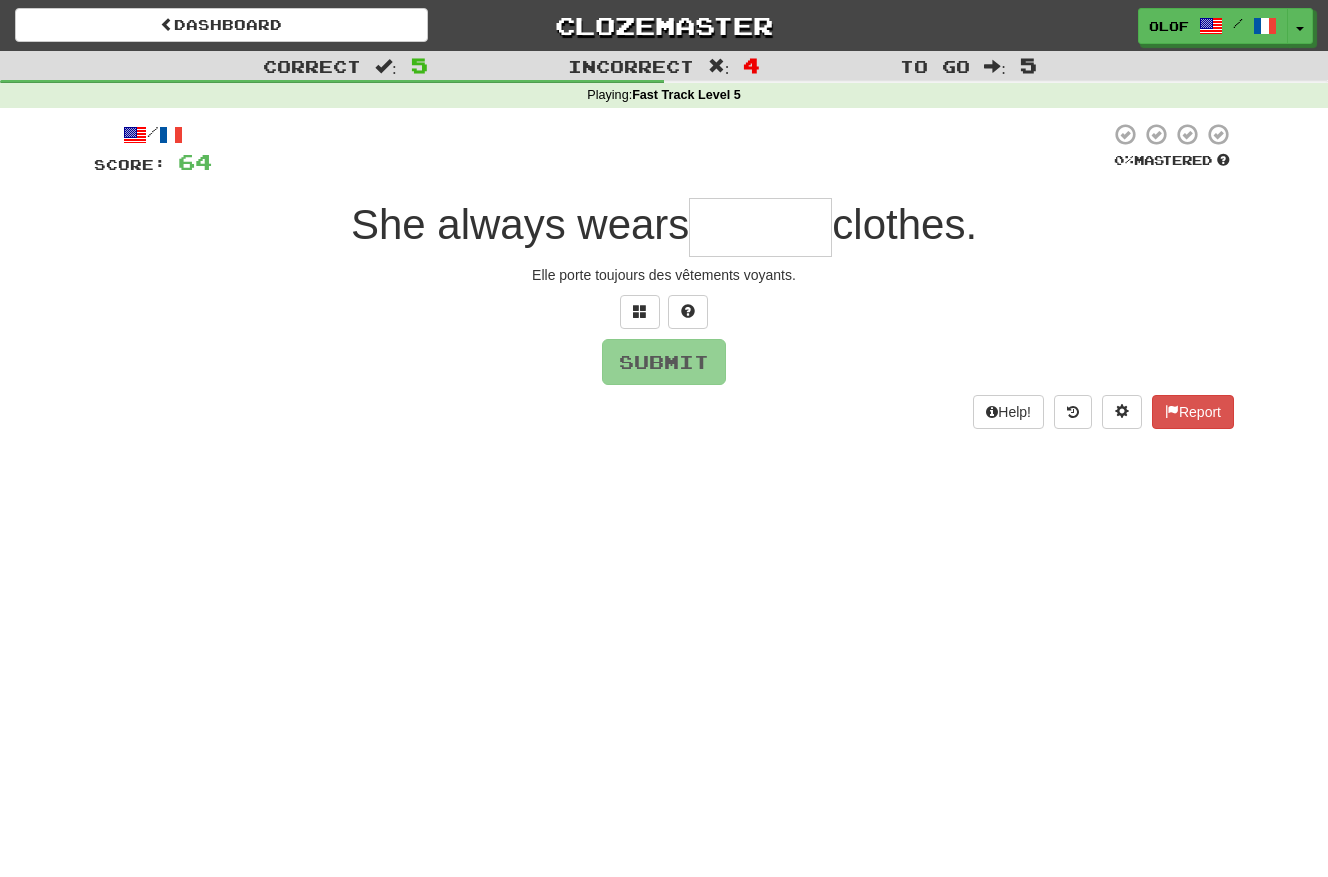 type on "********" 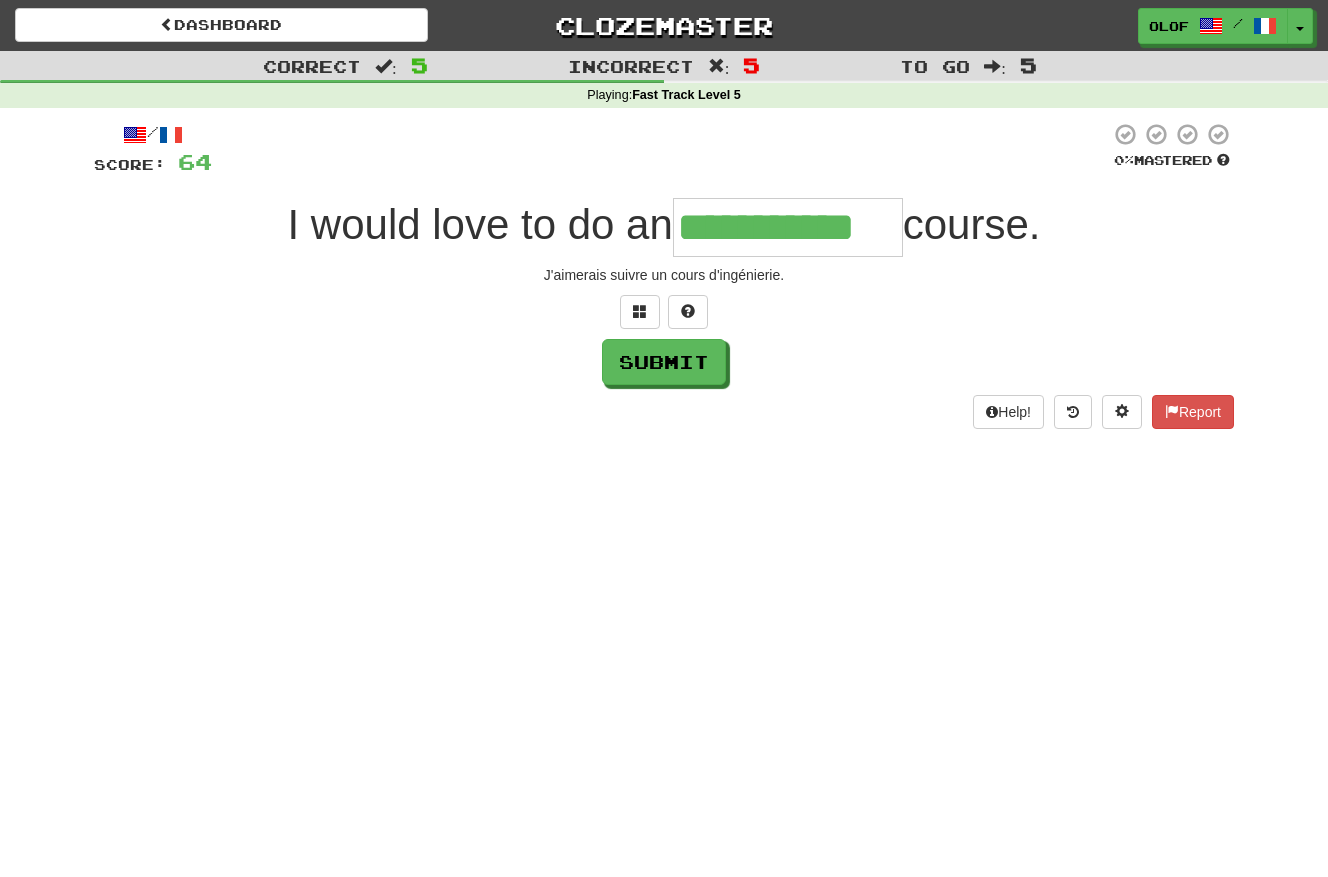 type on "**********" 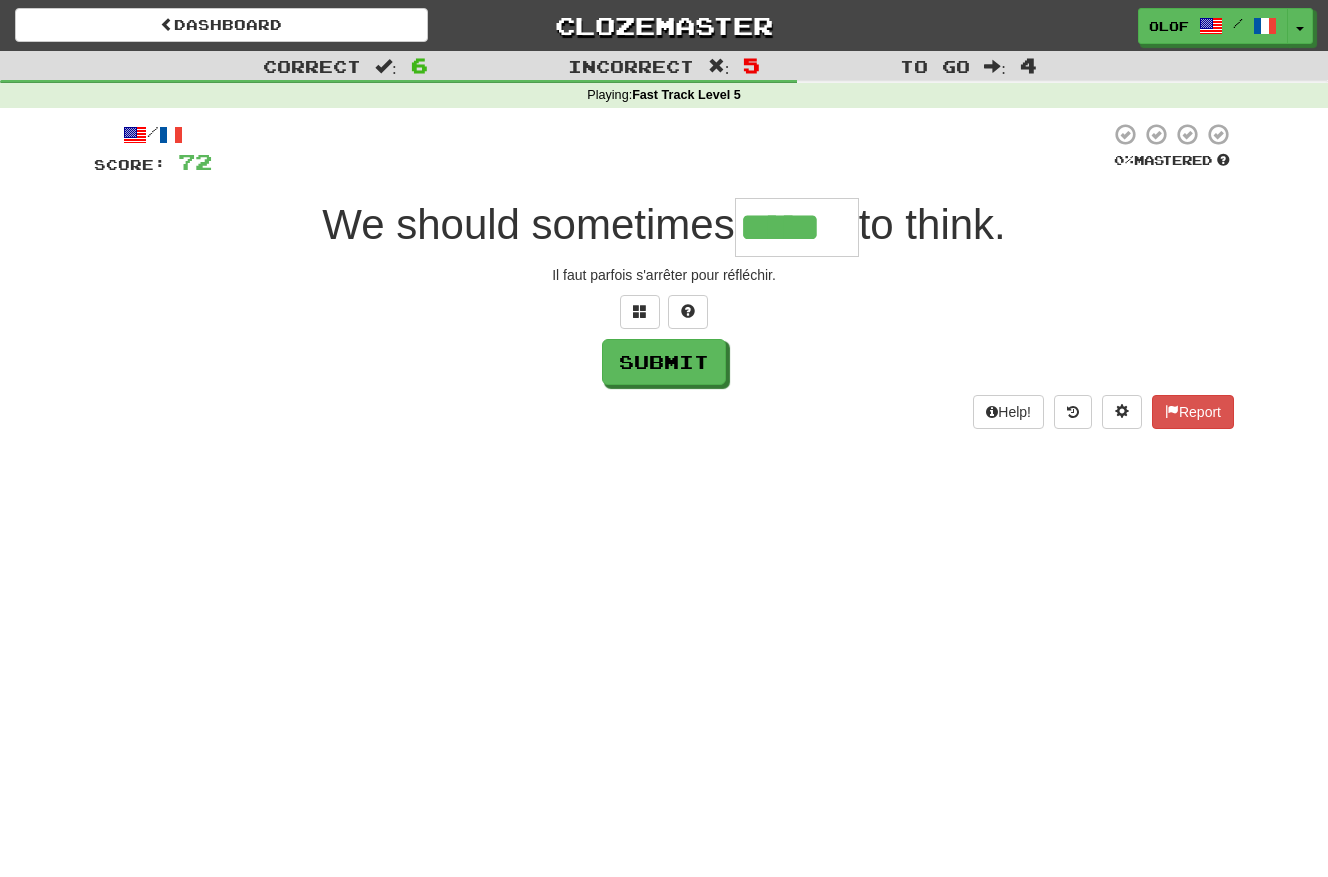 type on "*****" 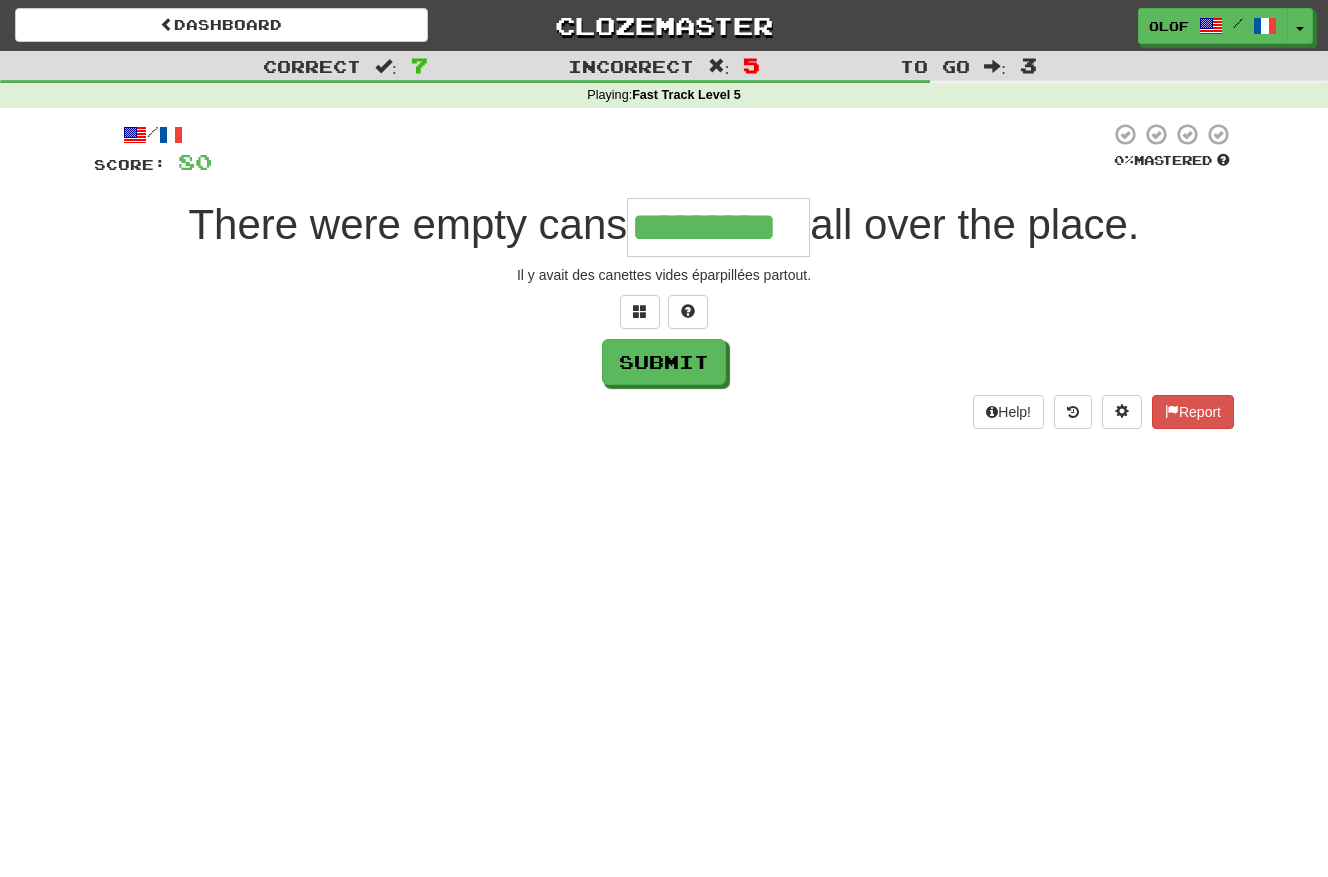 type on "*********" 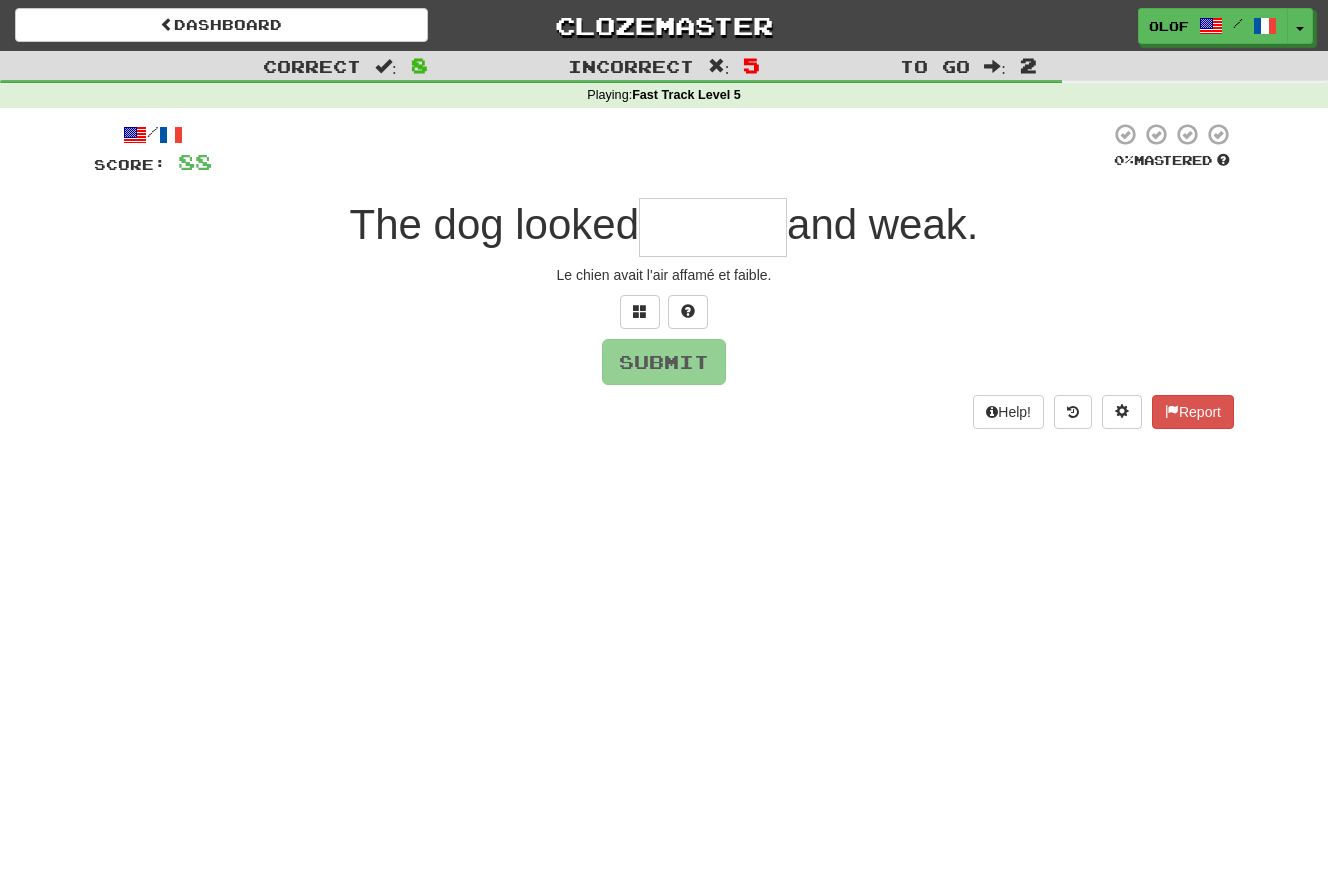 type on "*******" 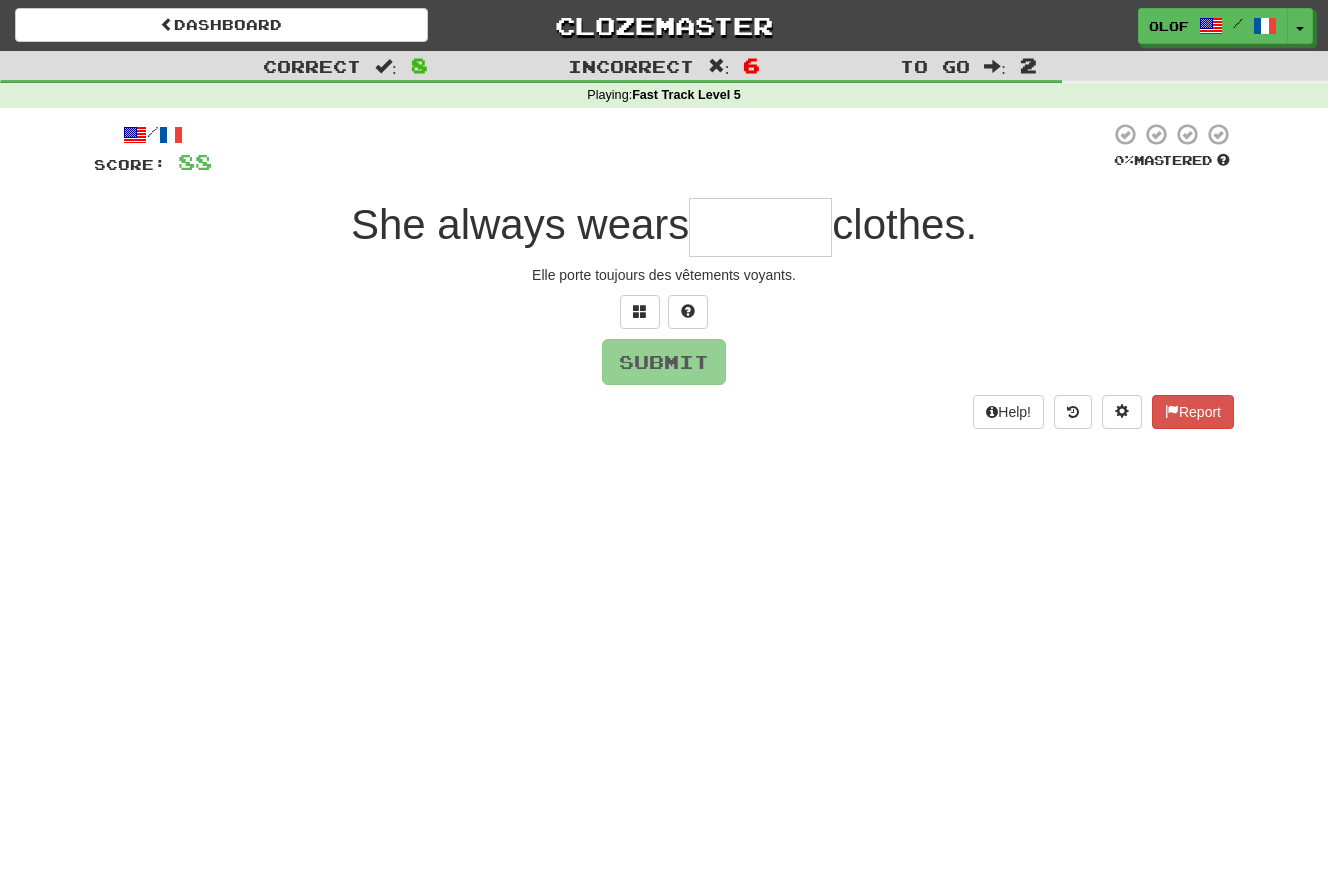 type on "********" 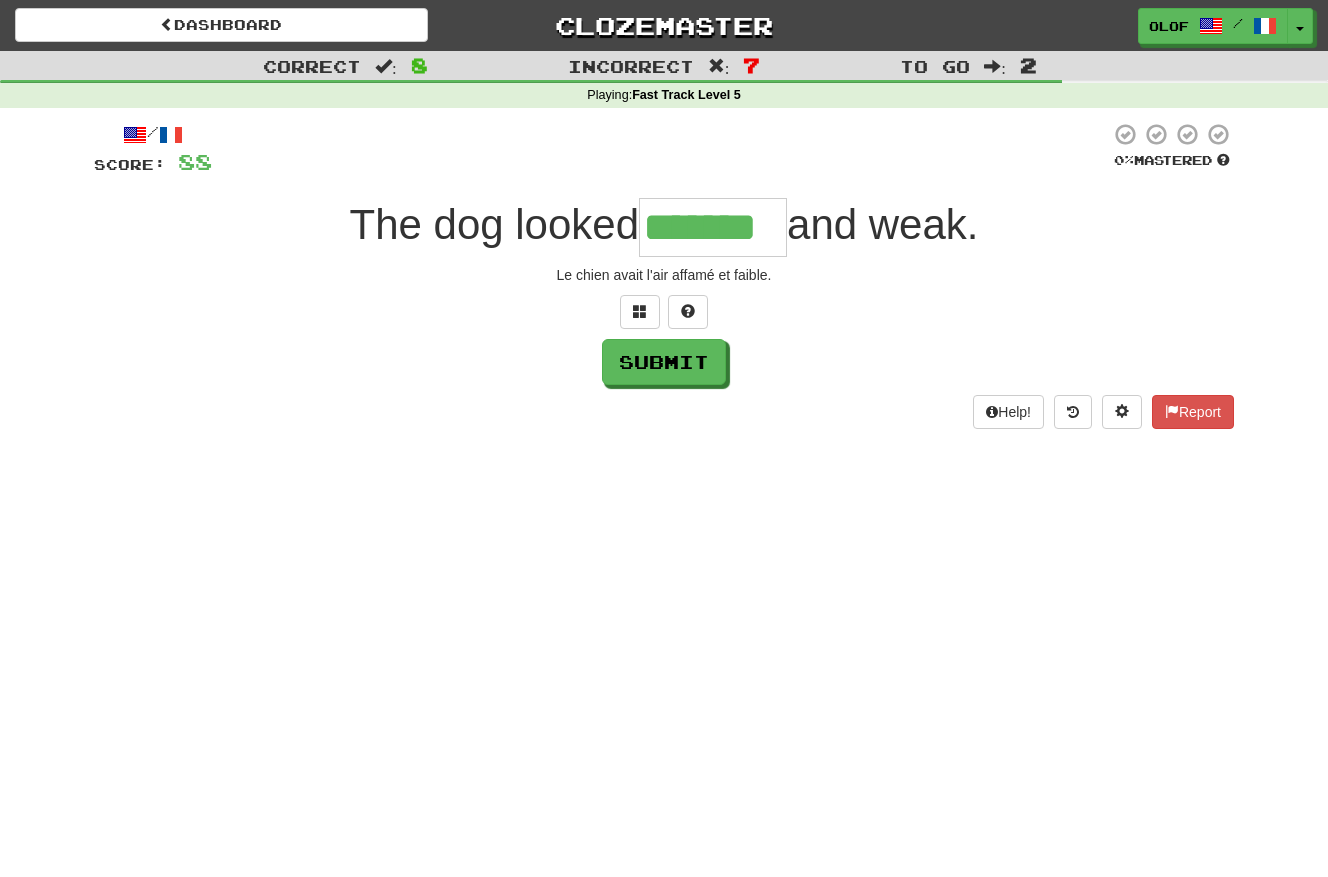 type on "*******" 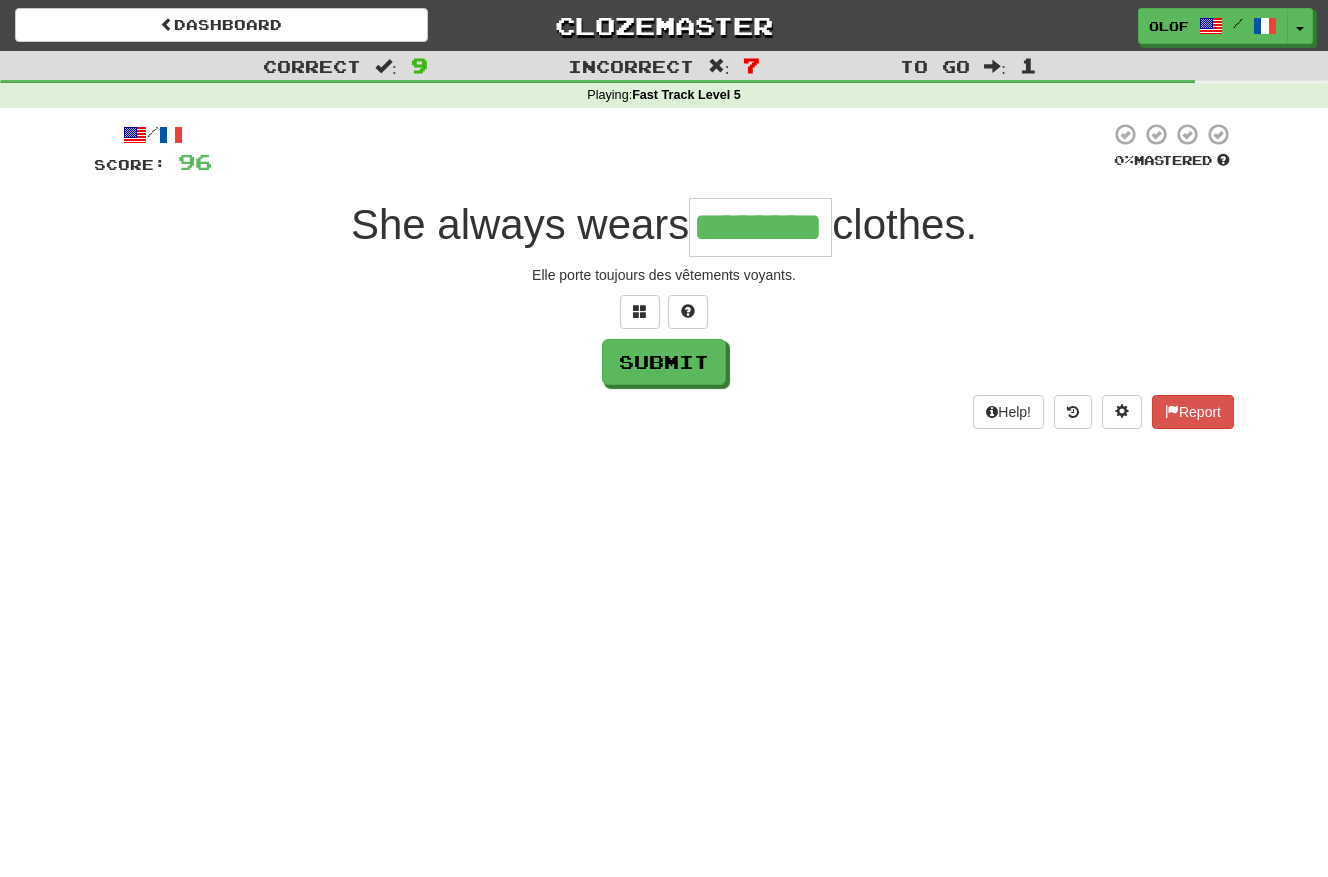 type on "********" 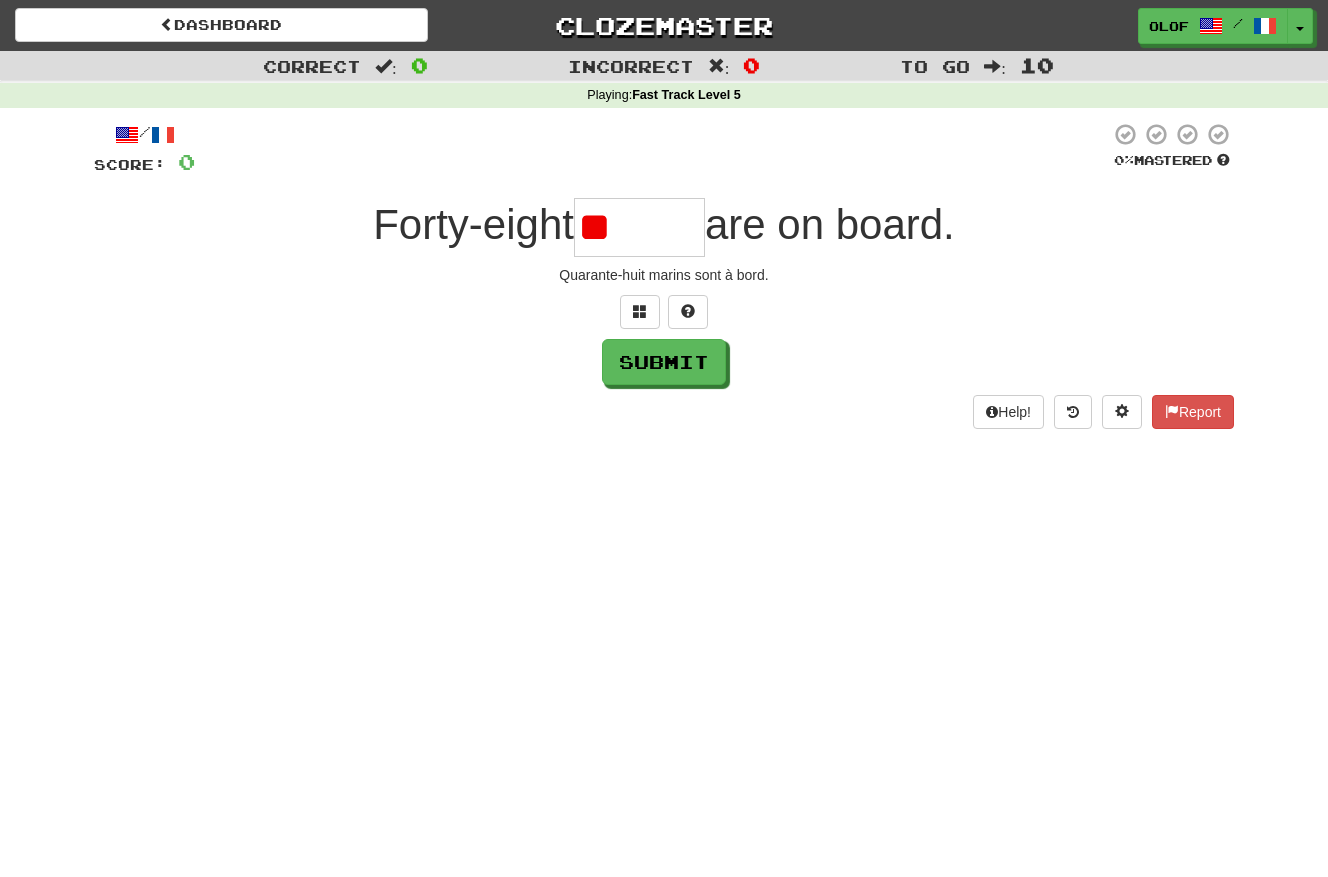type on "*" 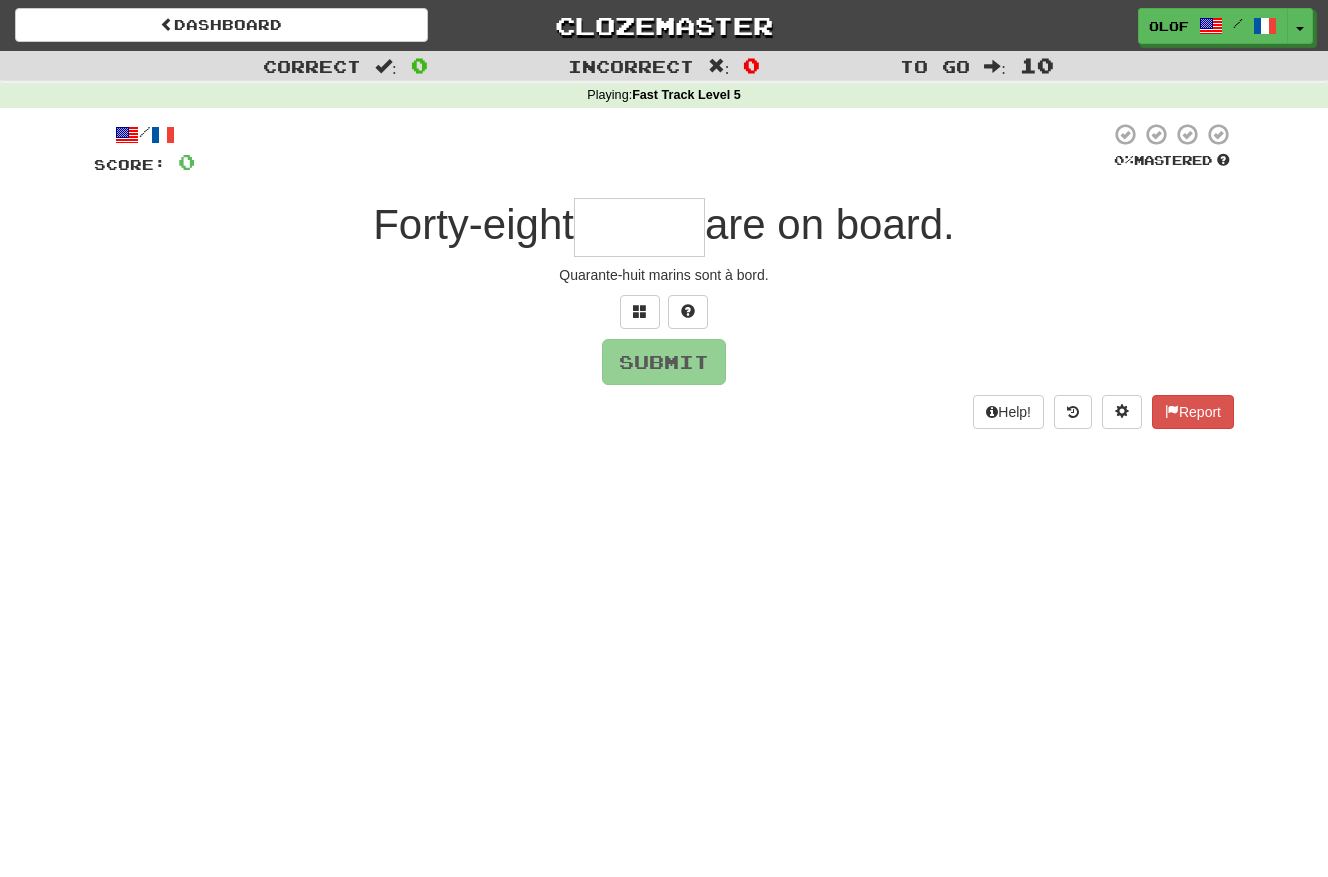 type on "*" 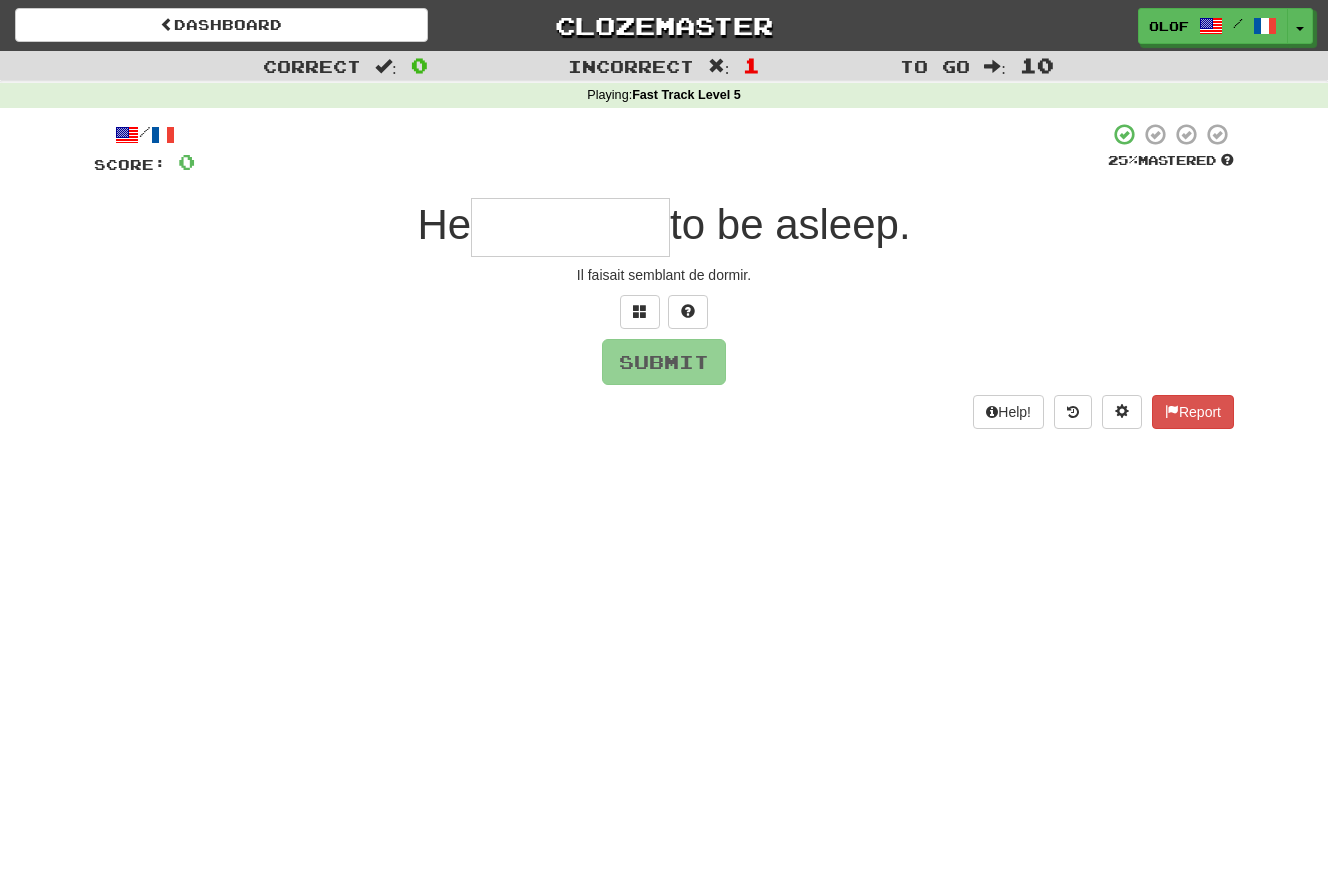 type on "*********" 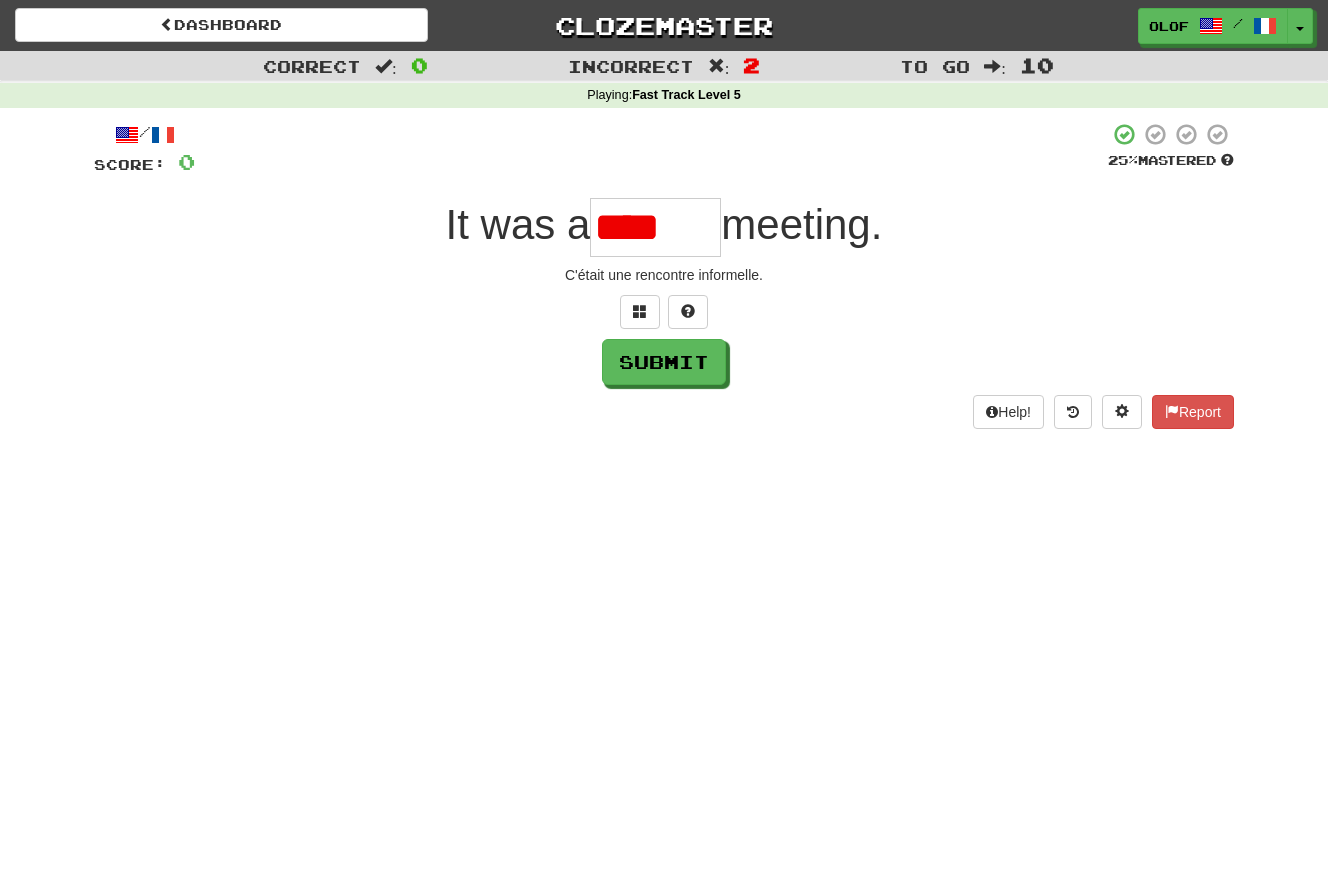 scroll, scrollTop: 0, scrollLeft: 0, axis: both 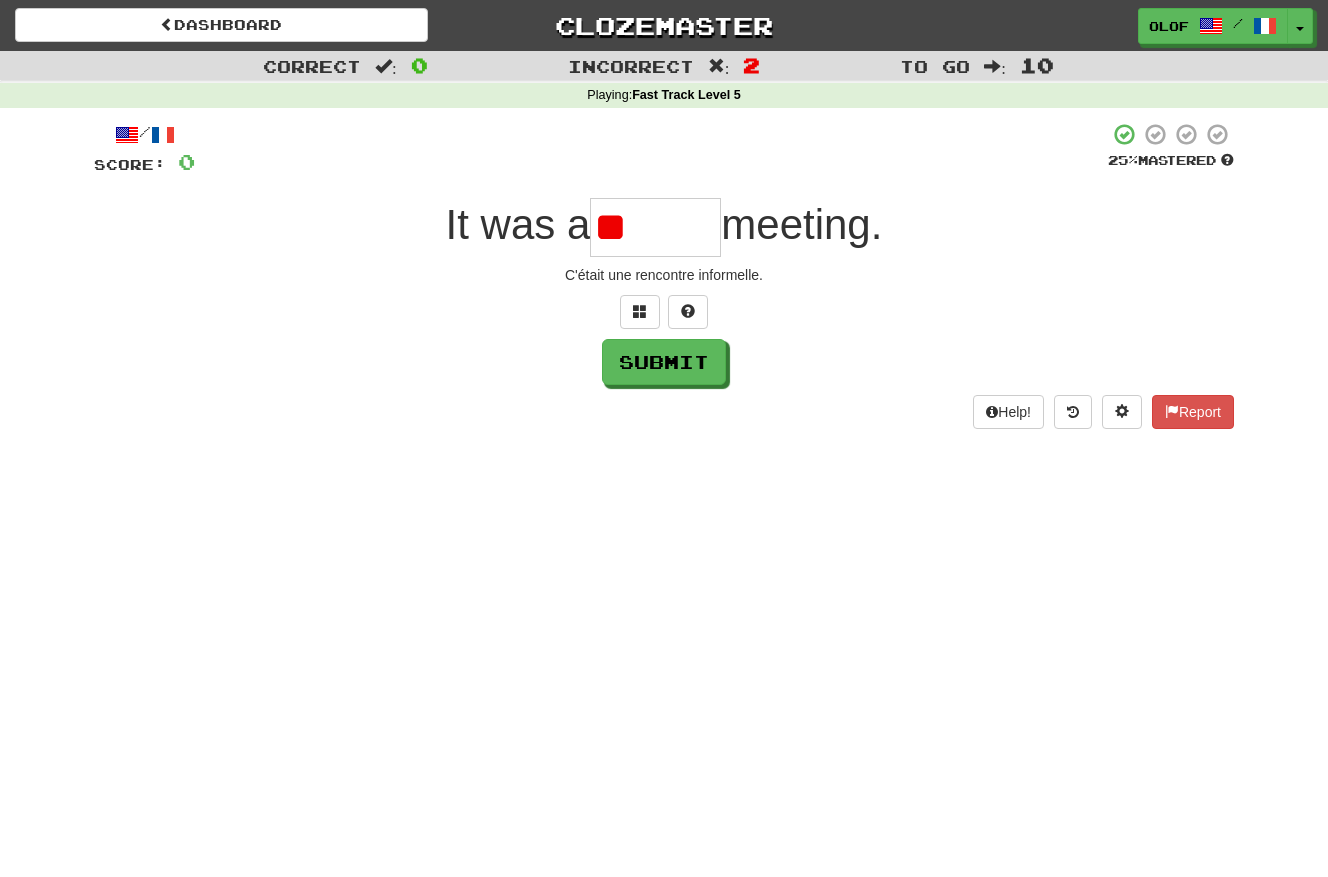 type on "*" 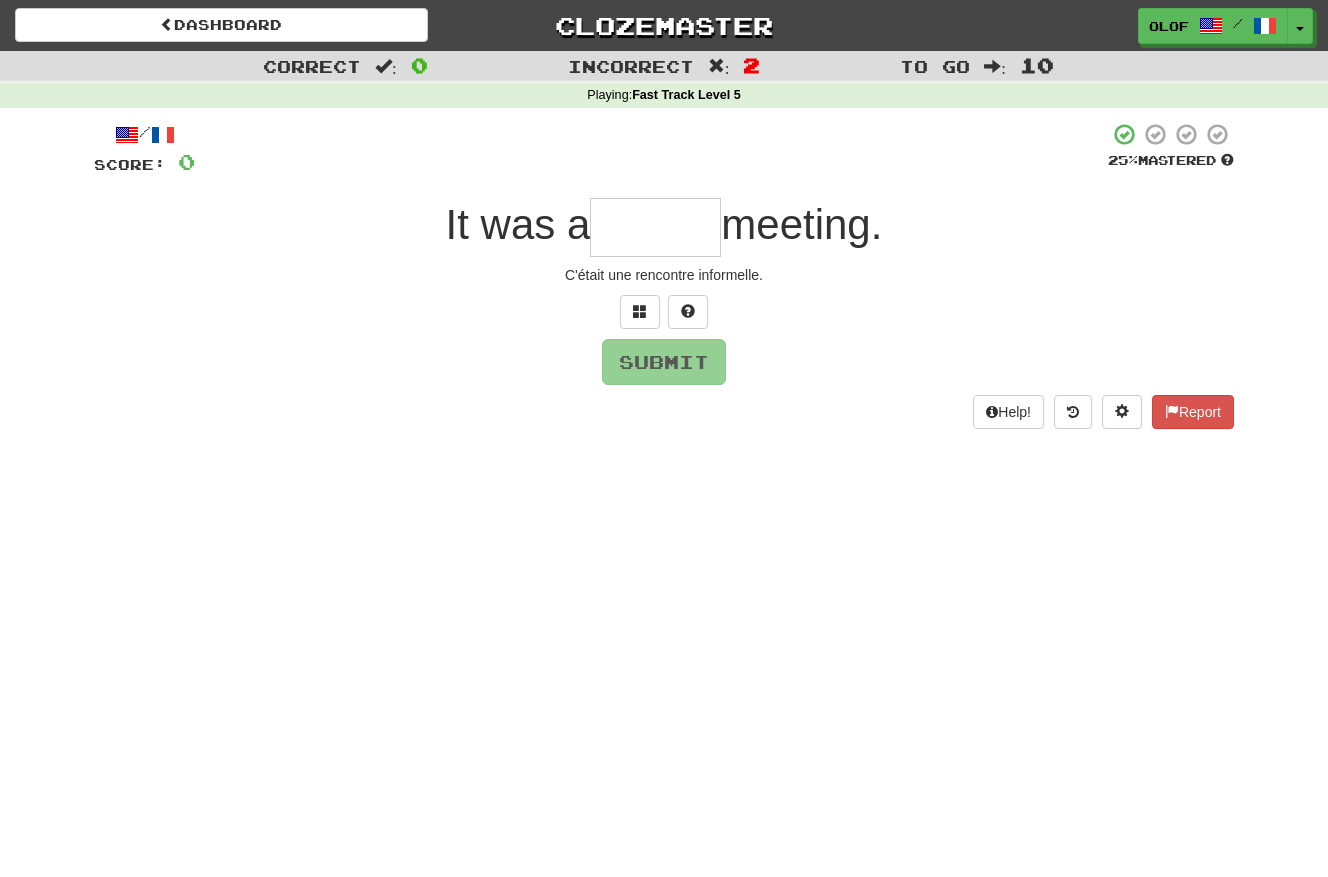 type on "******" 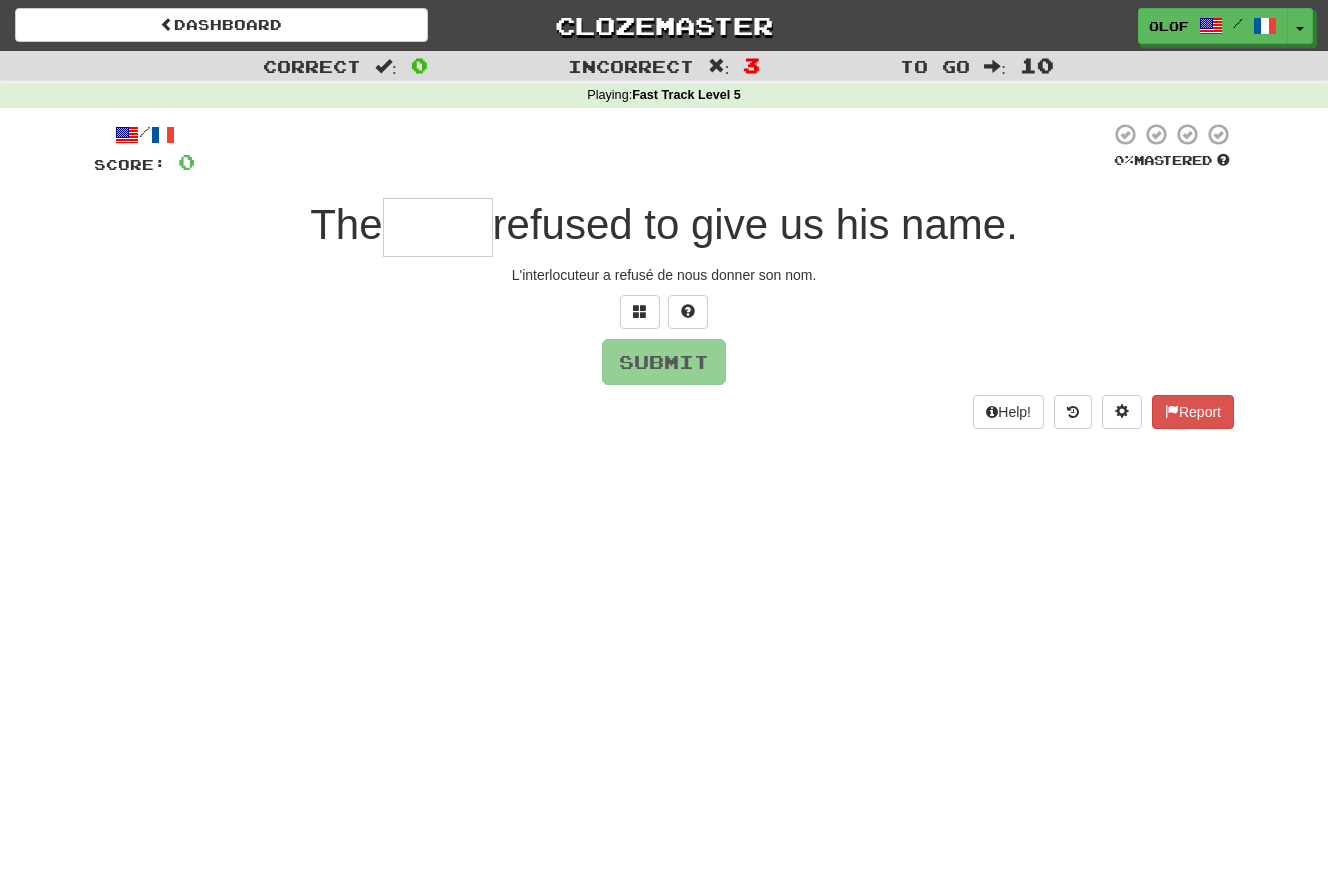 type on "******" 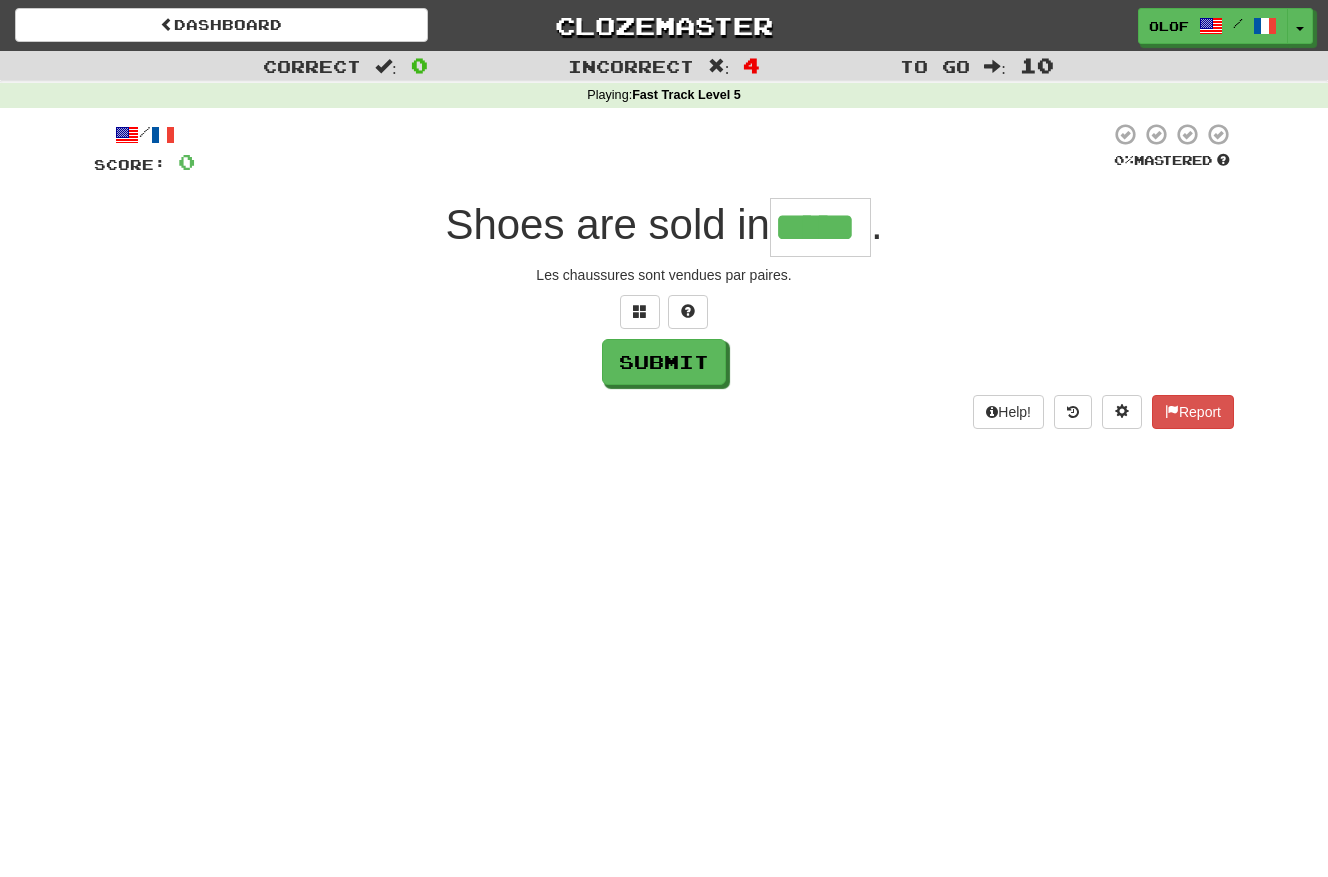 type on "*****" 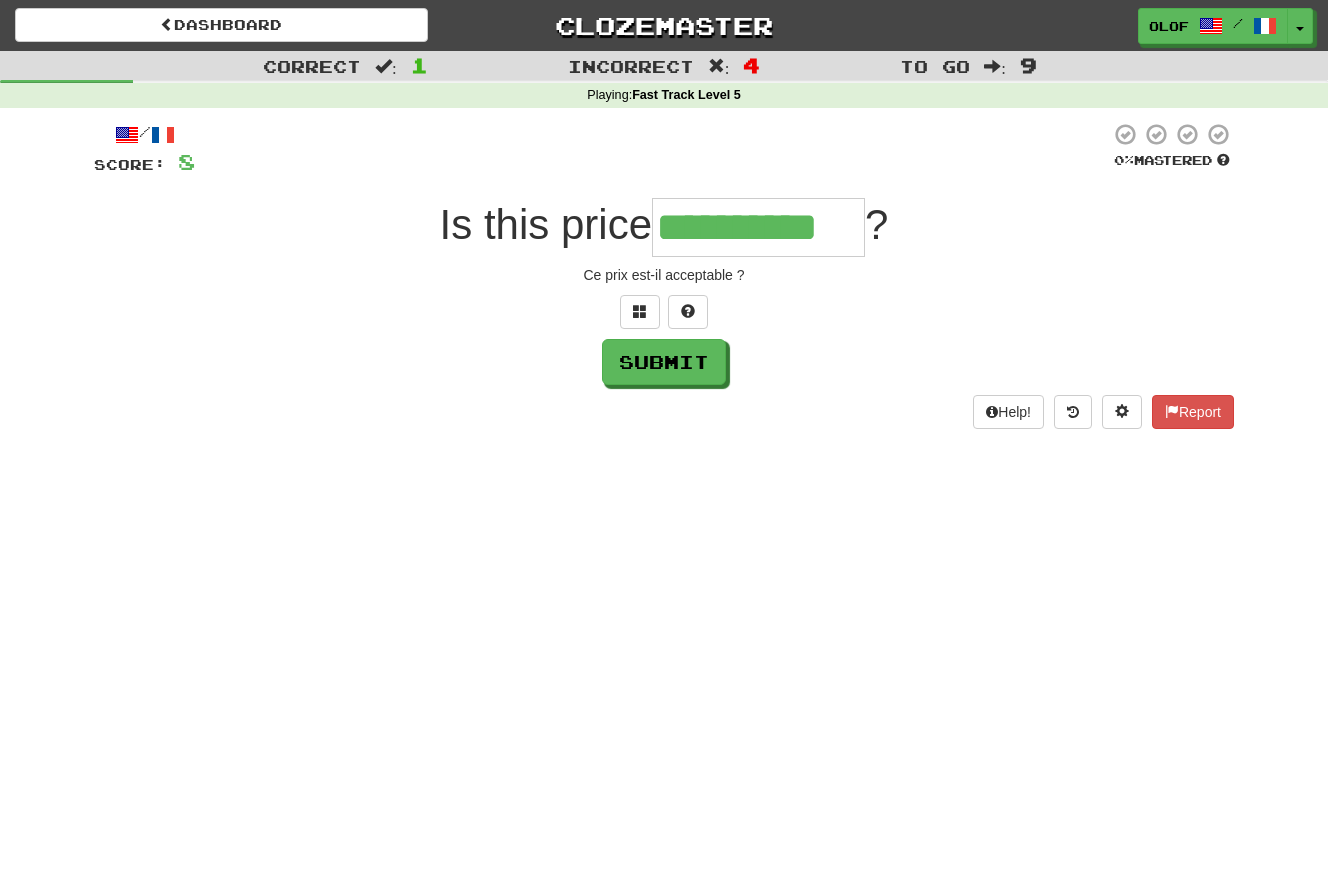 type on "**********" 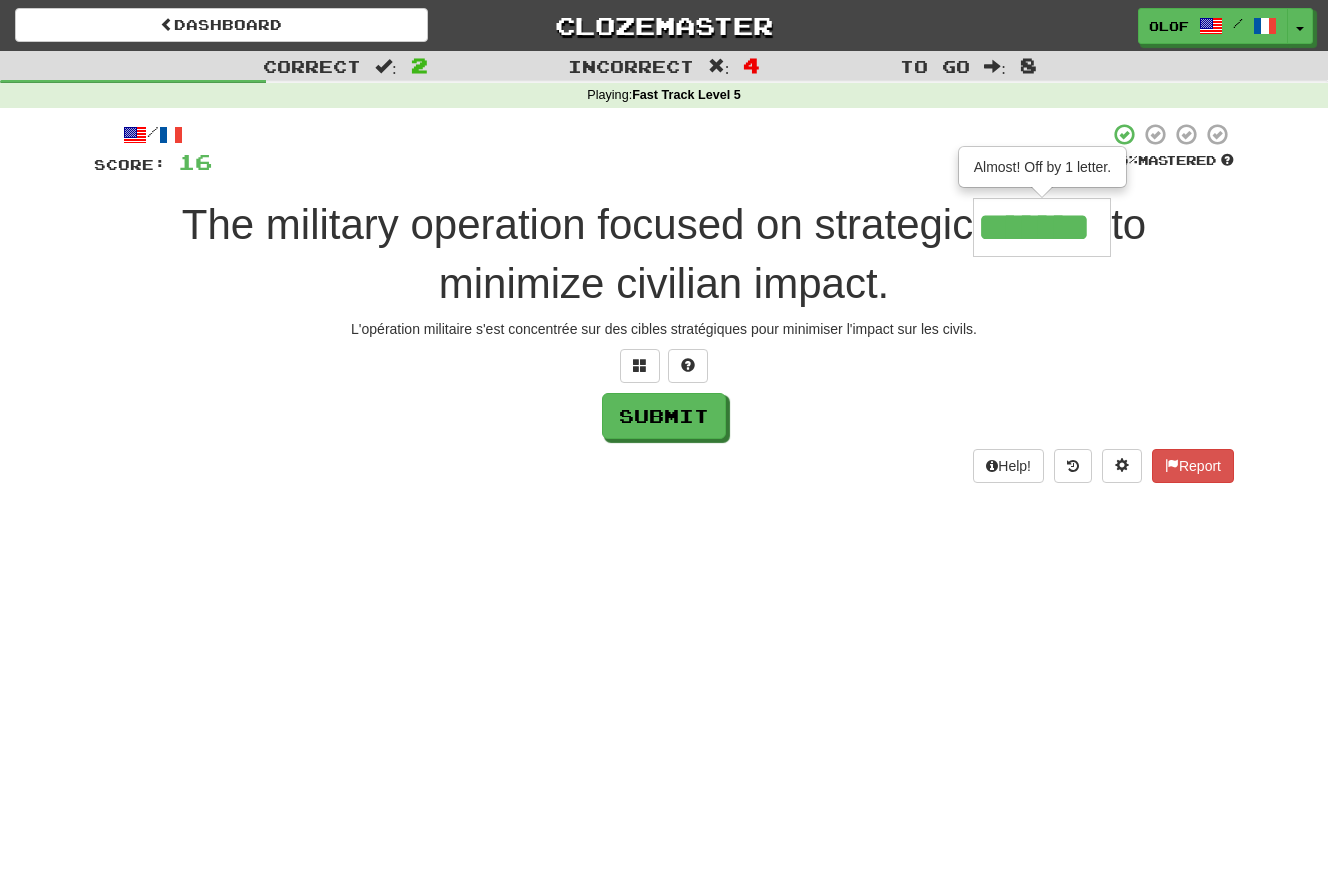 type on "*******" 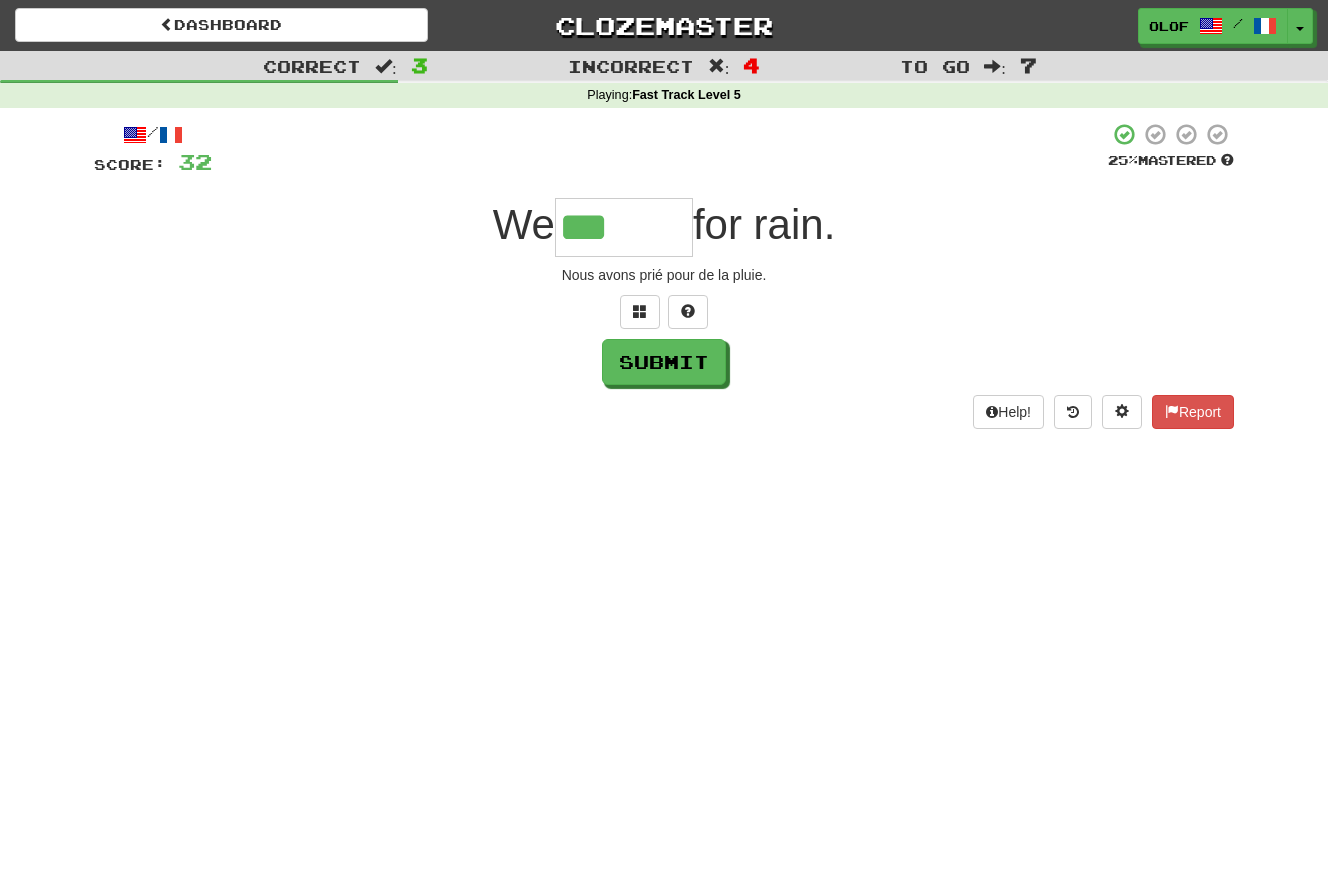 type on "******" 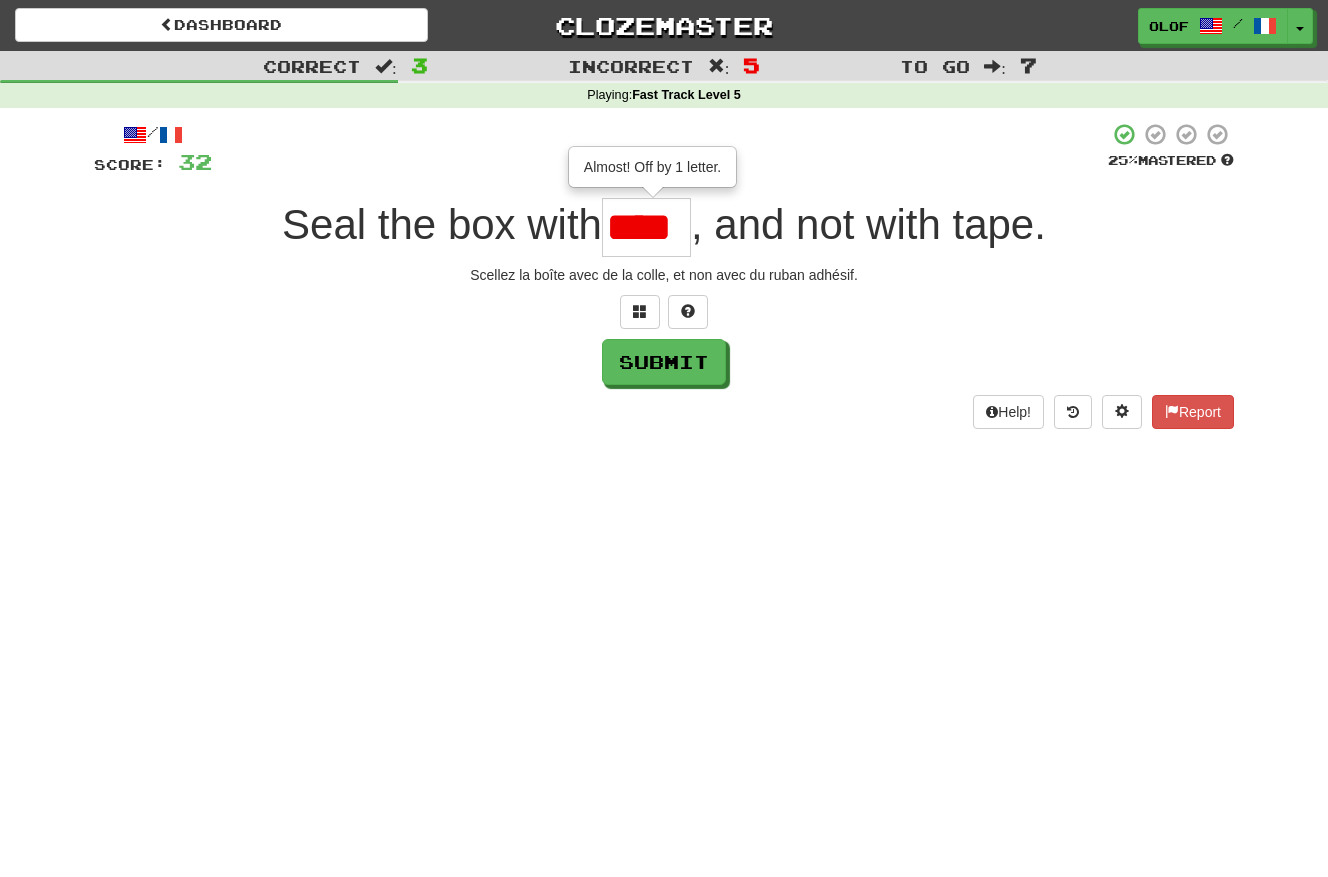 scroll, scrollTop: 0, scrollLeft: 0, axis: both 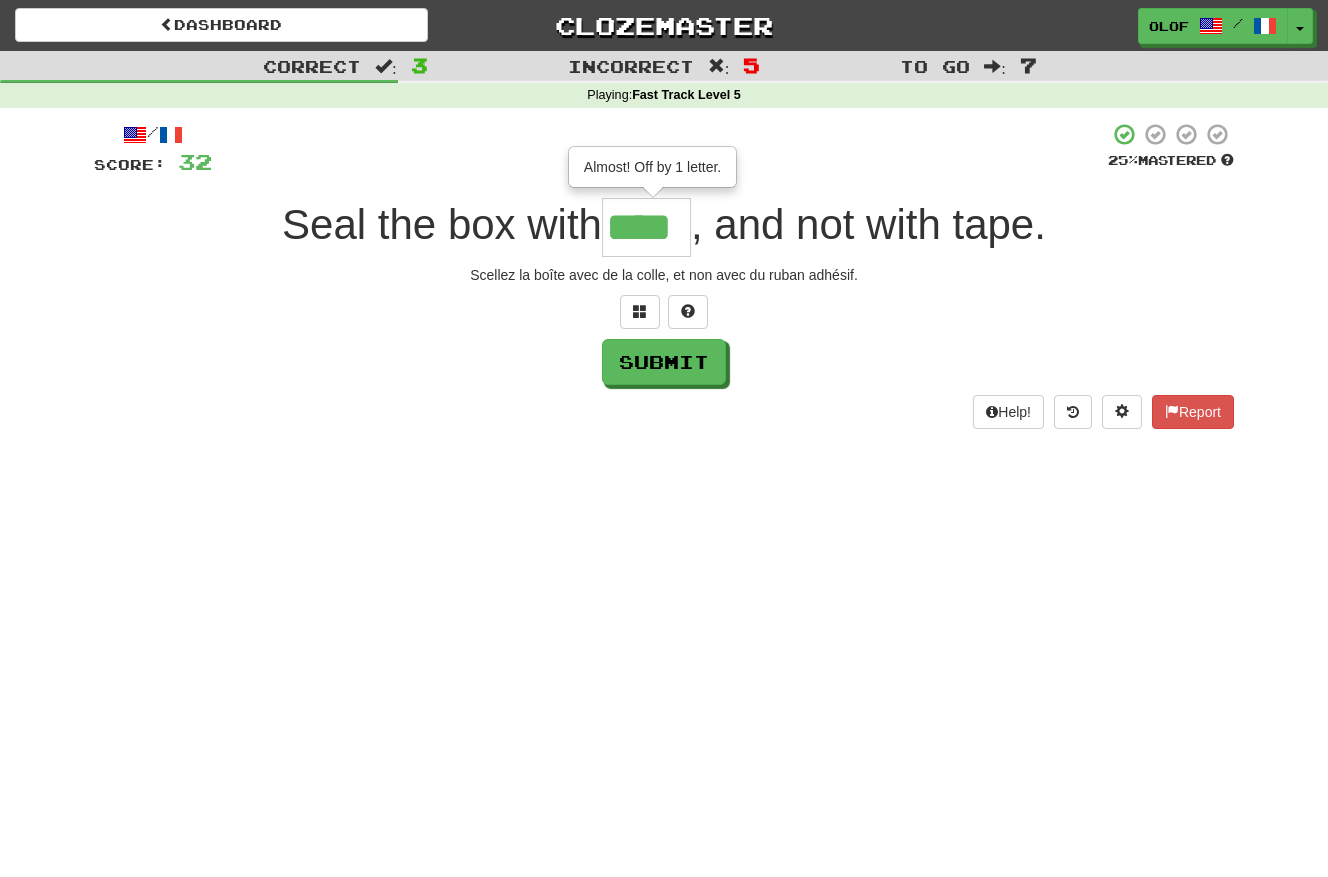 type on "****" 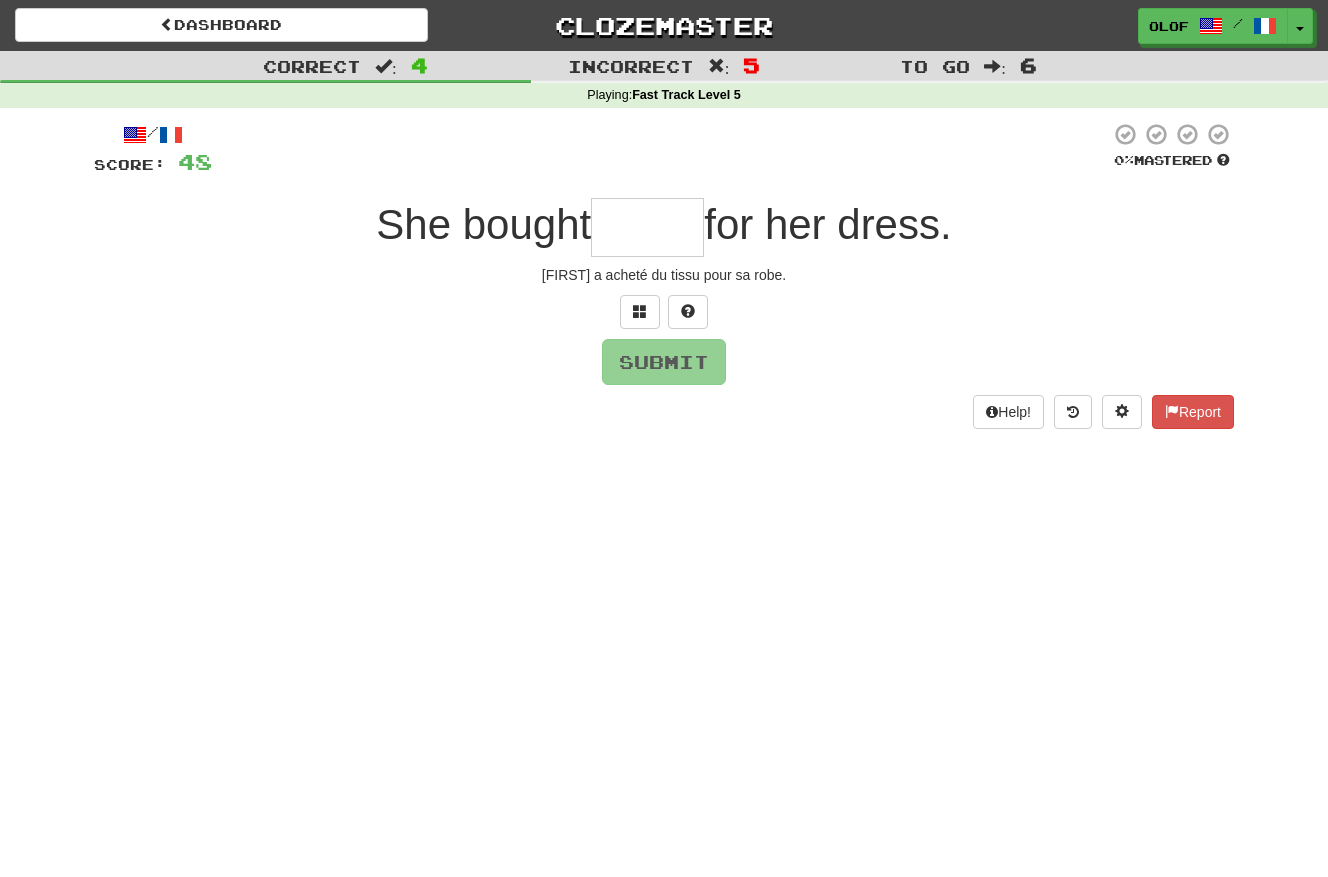 type on "******" 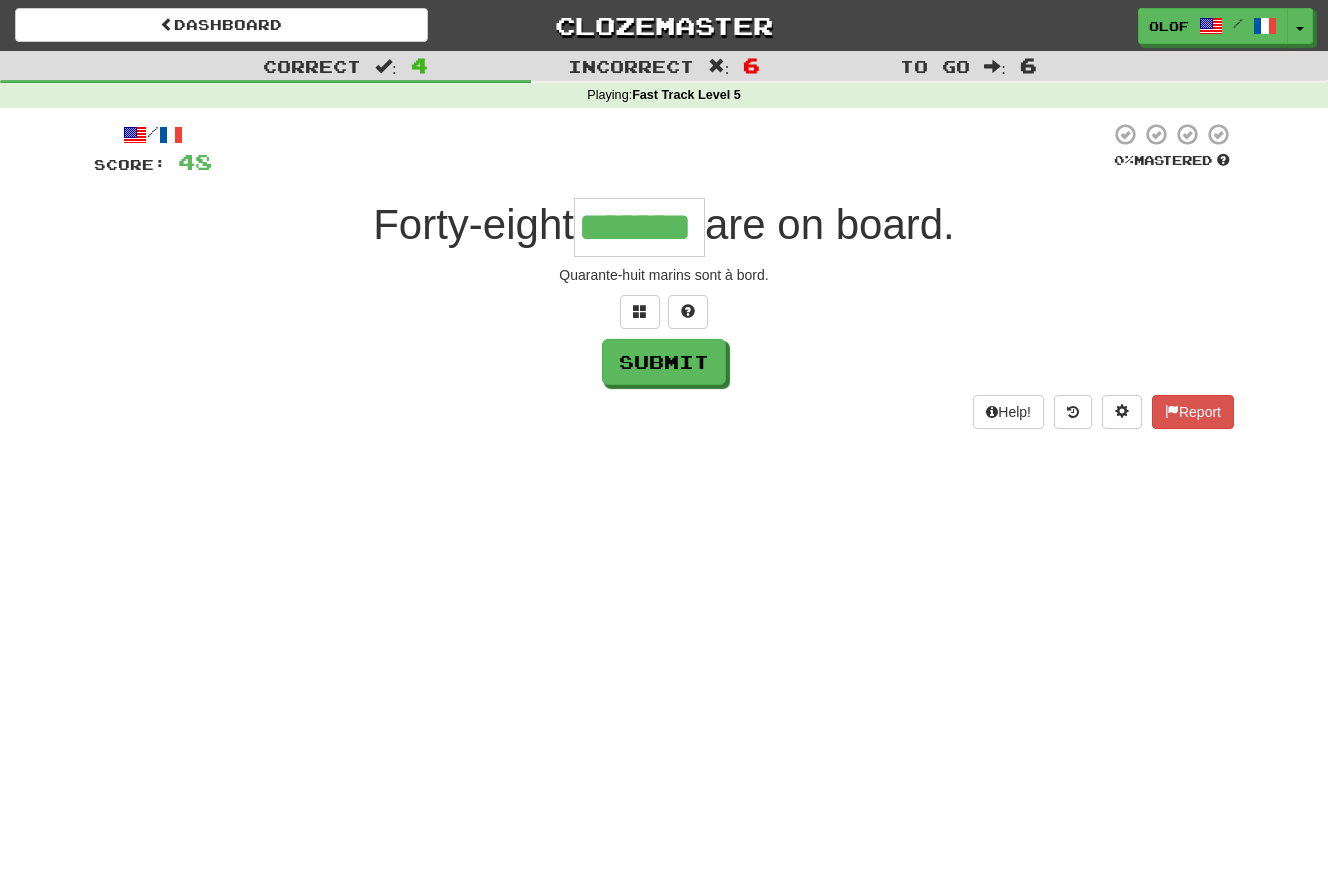 type on "*******" 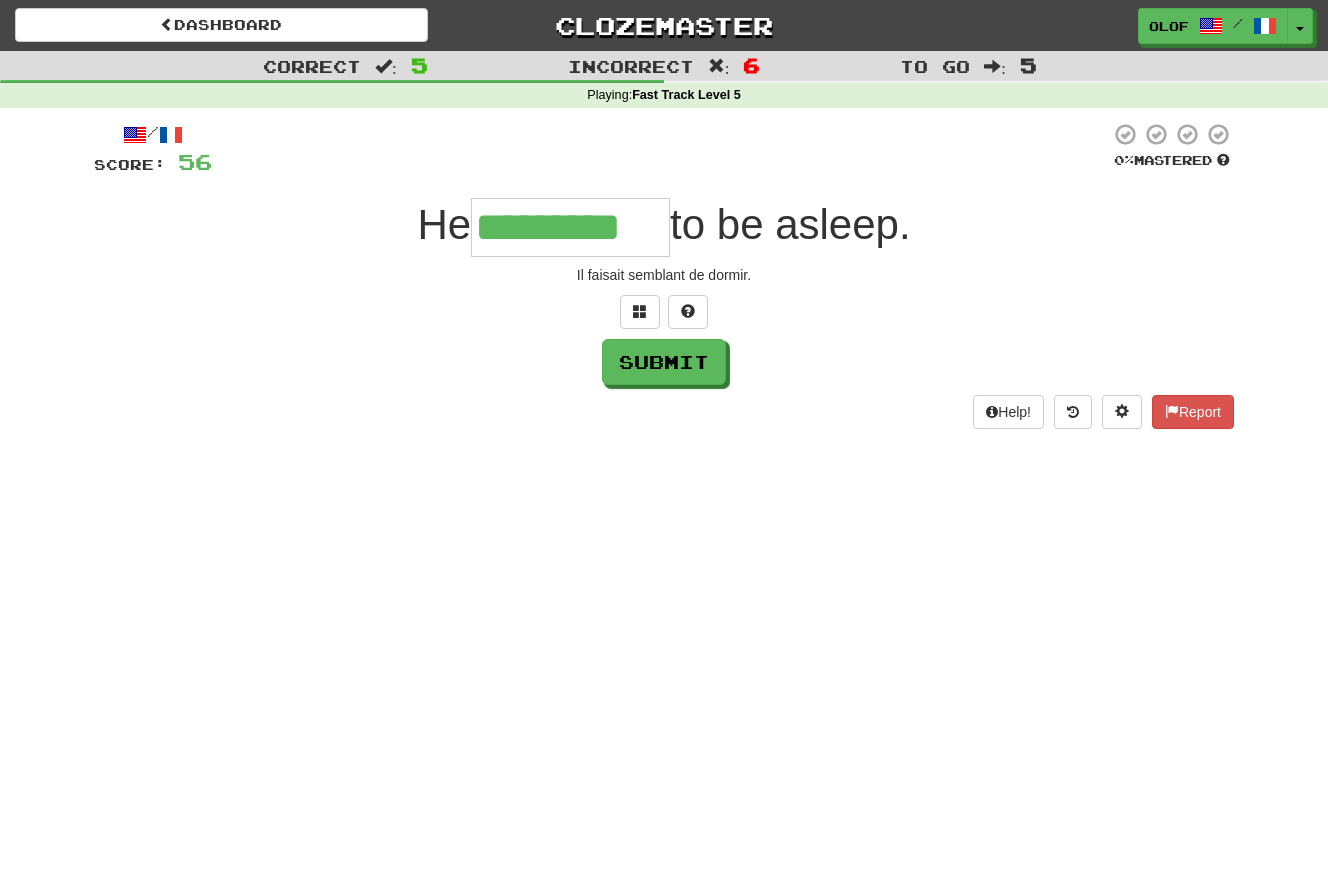 type on "*********" 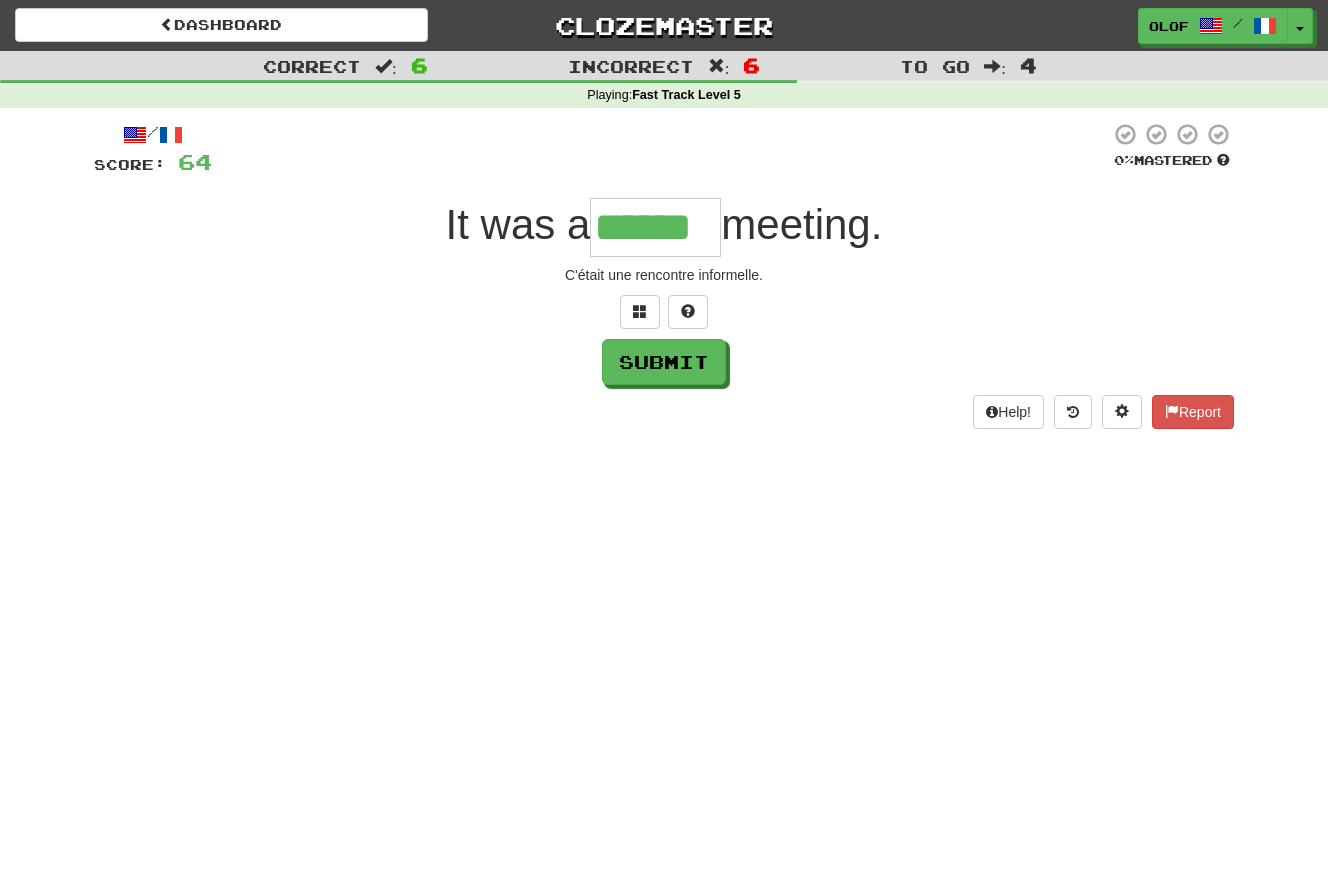 type on "******" 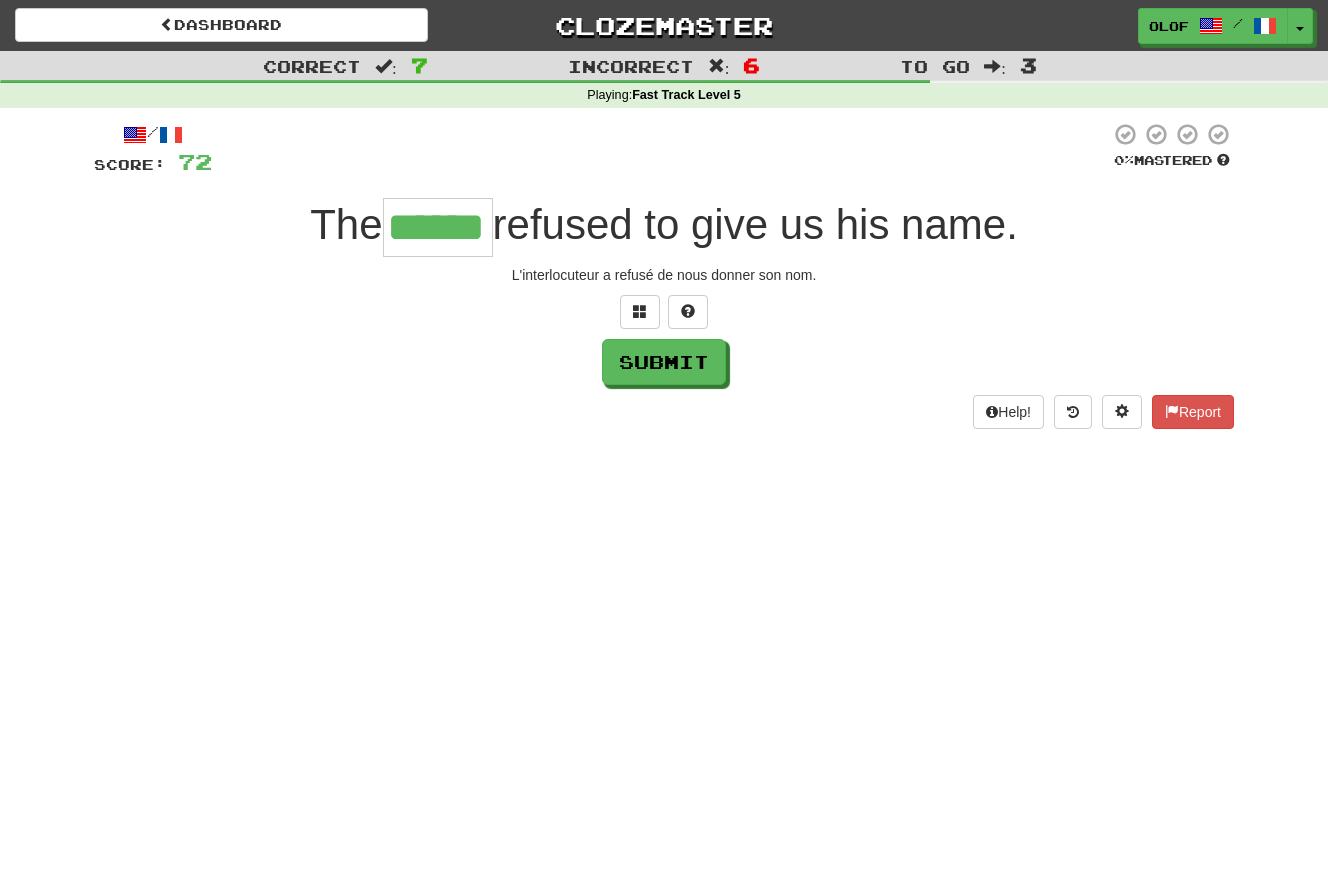 type on "******" 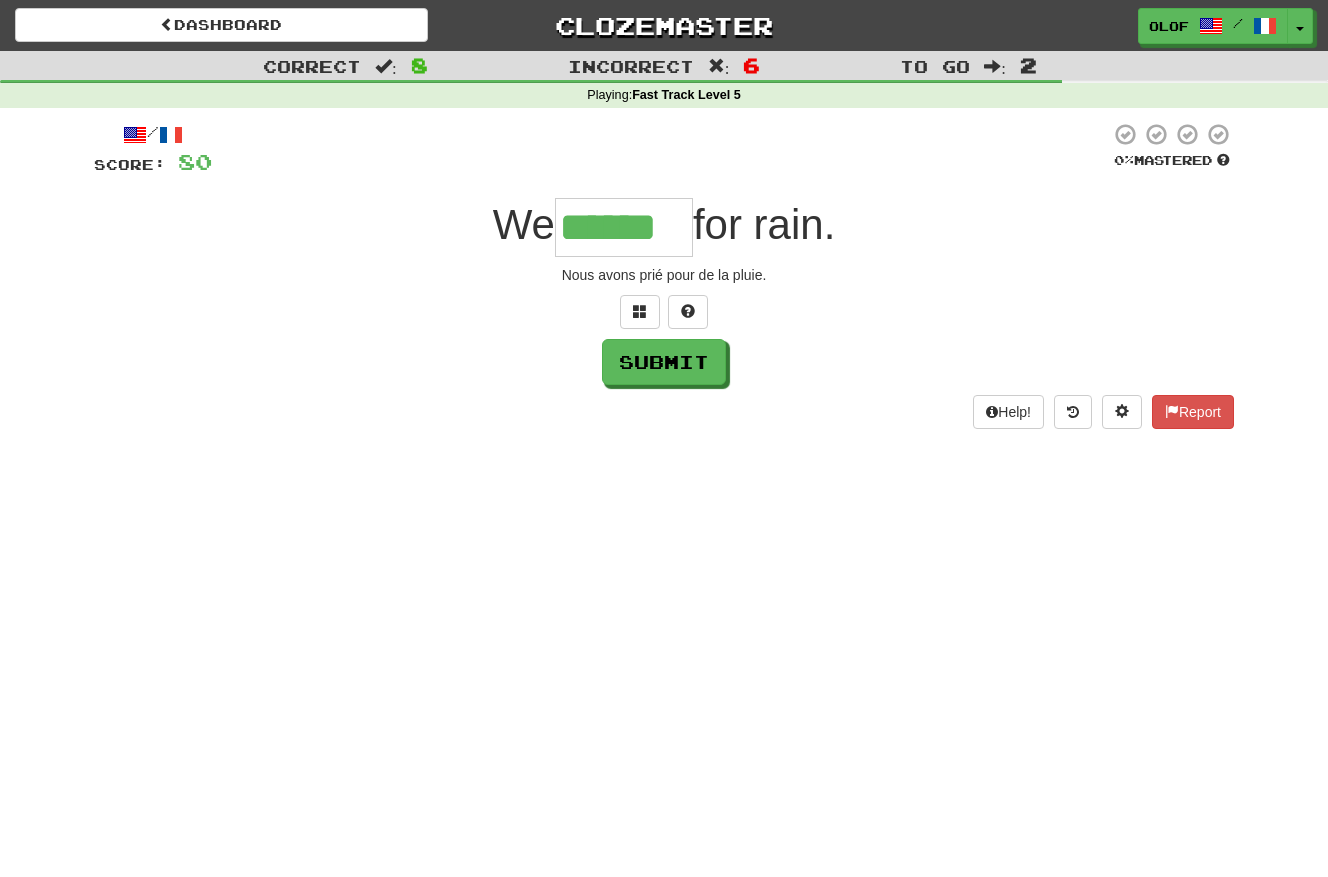 type on "******" 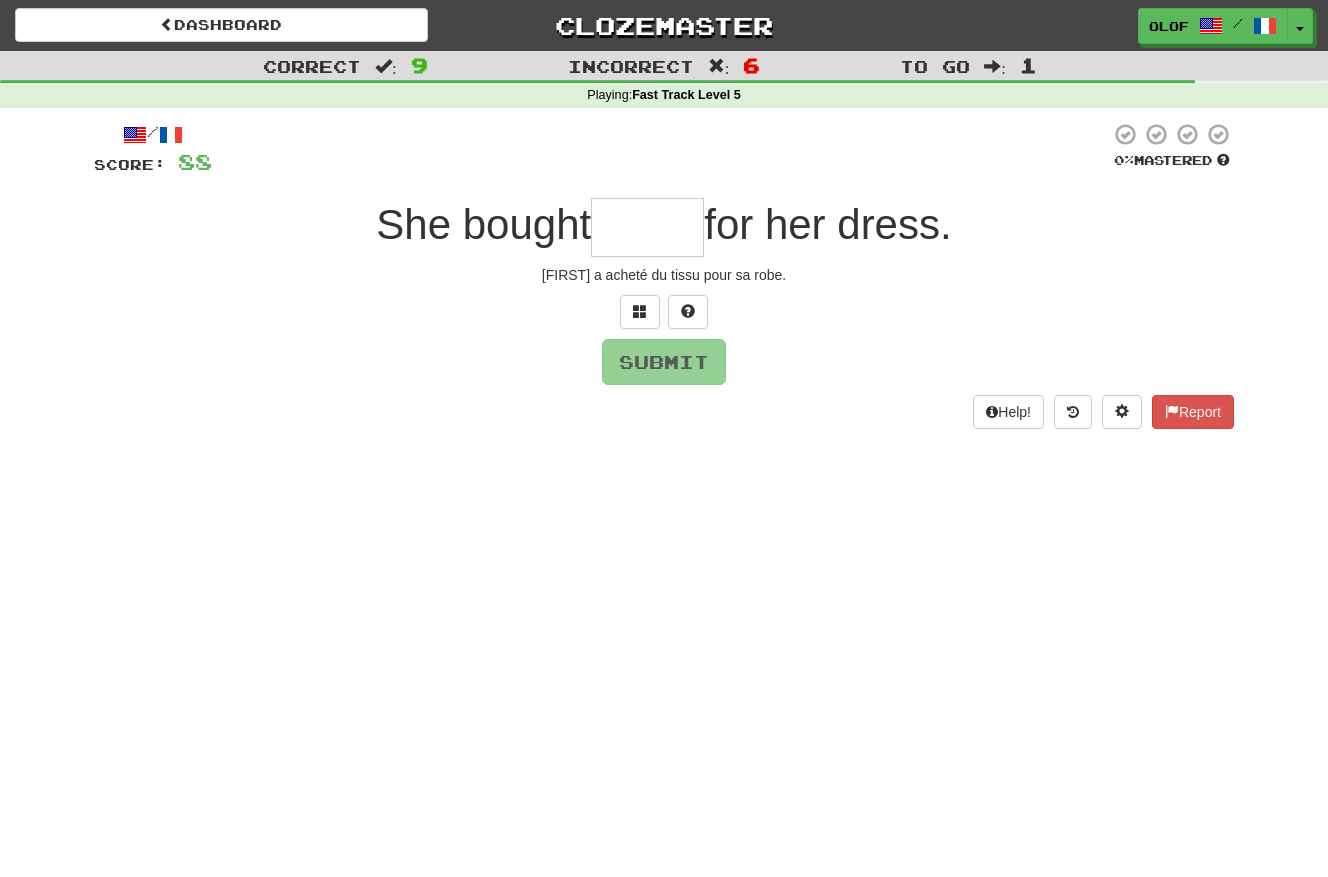 type on "******" 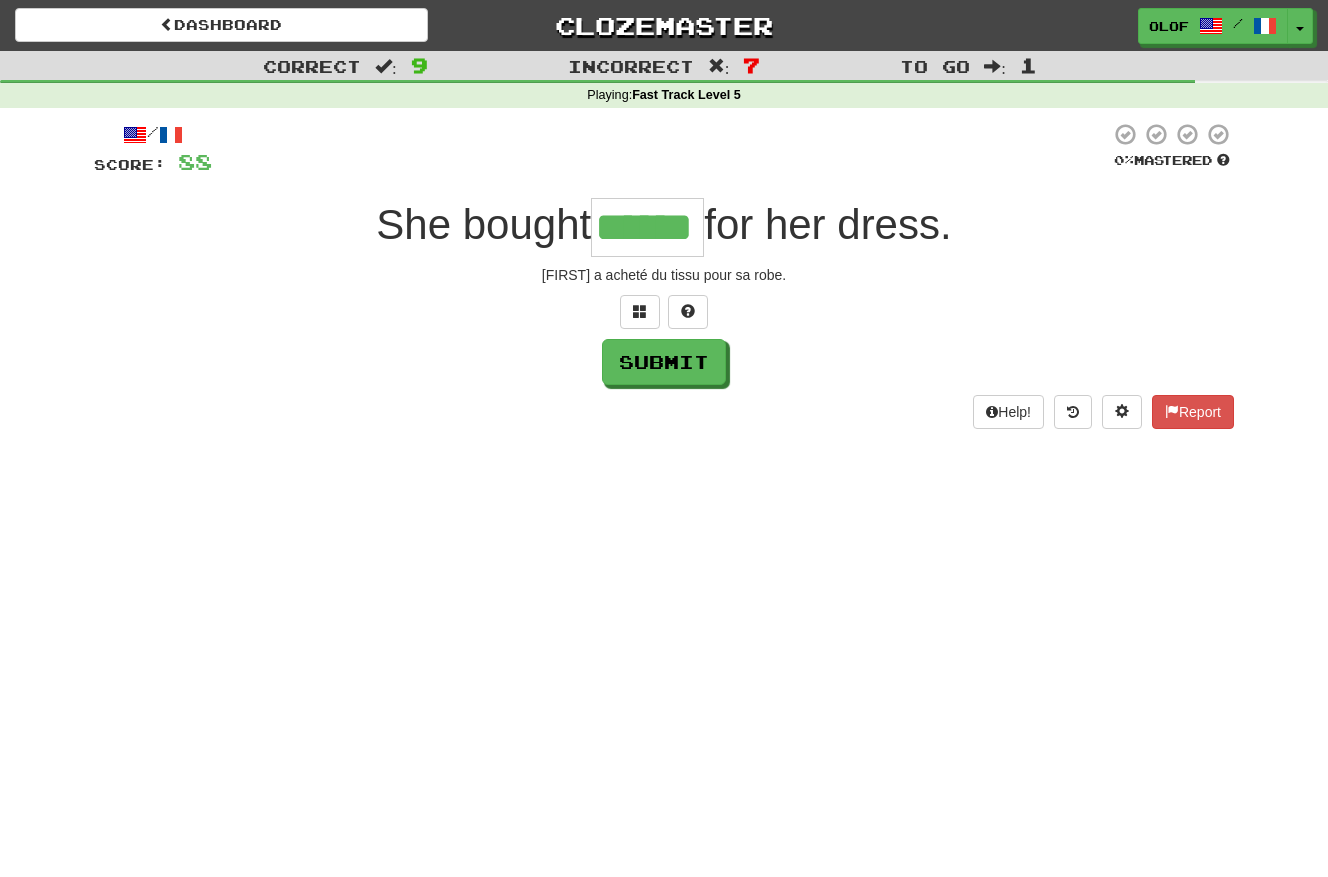 type on "******" 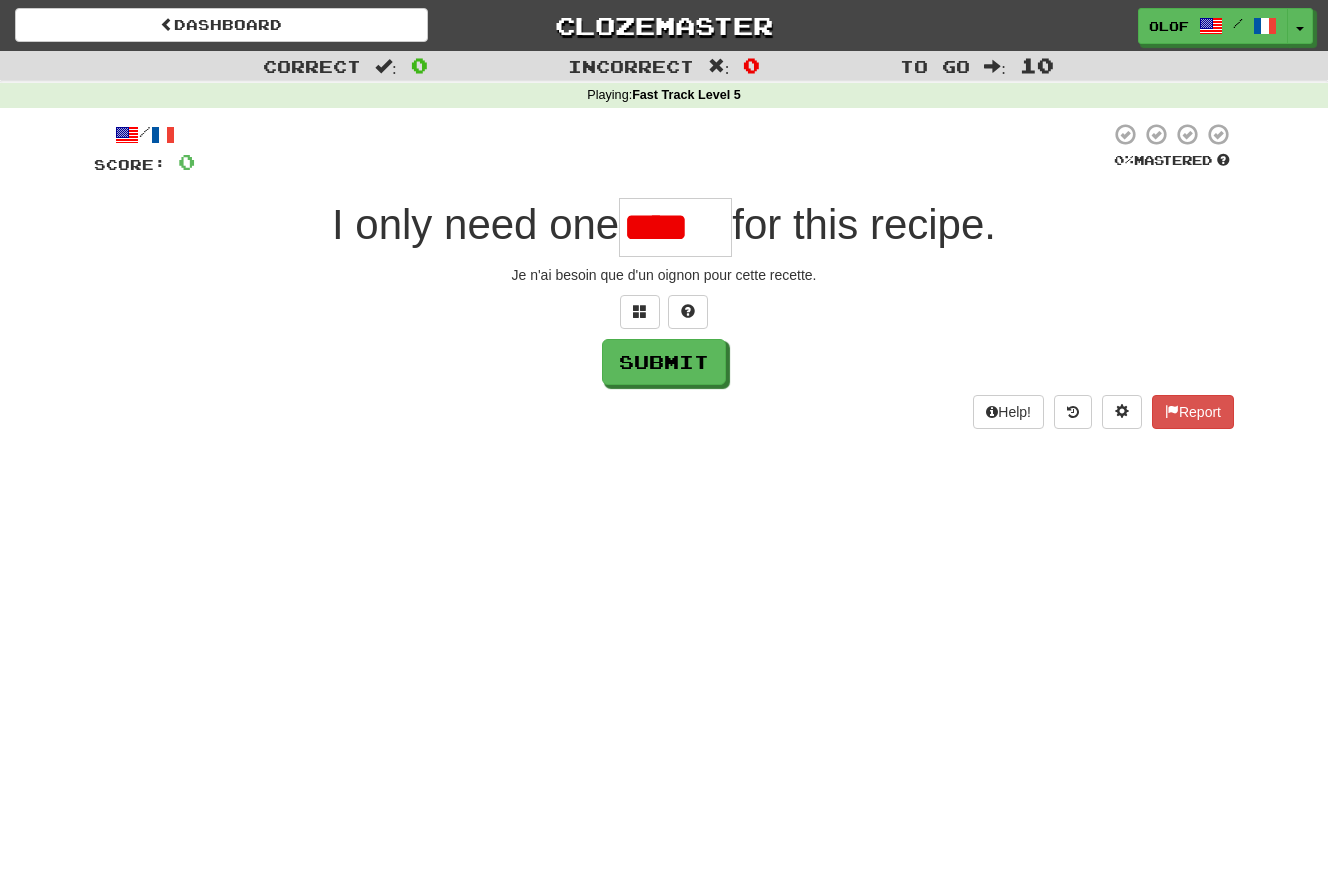scroll, scrollTop: 0, scrollLeft: 0, axis: both 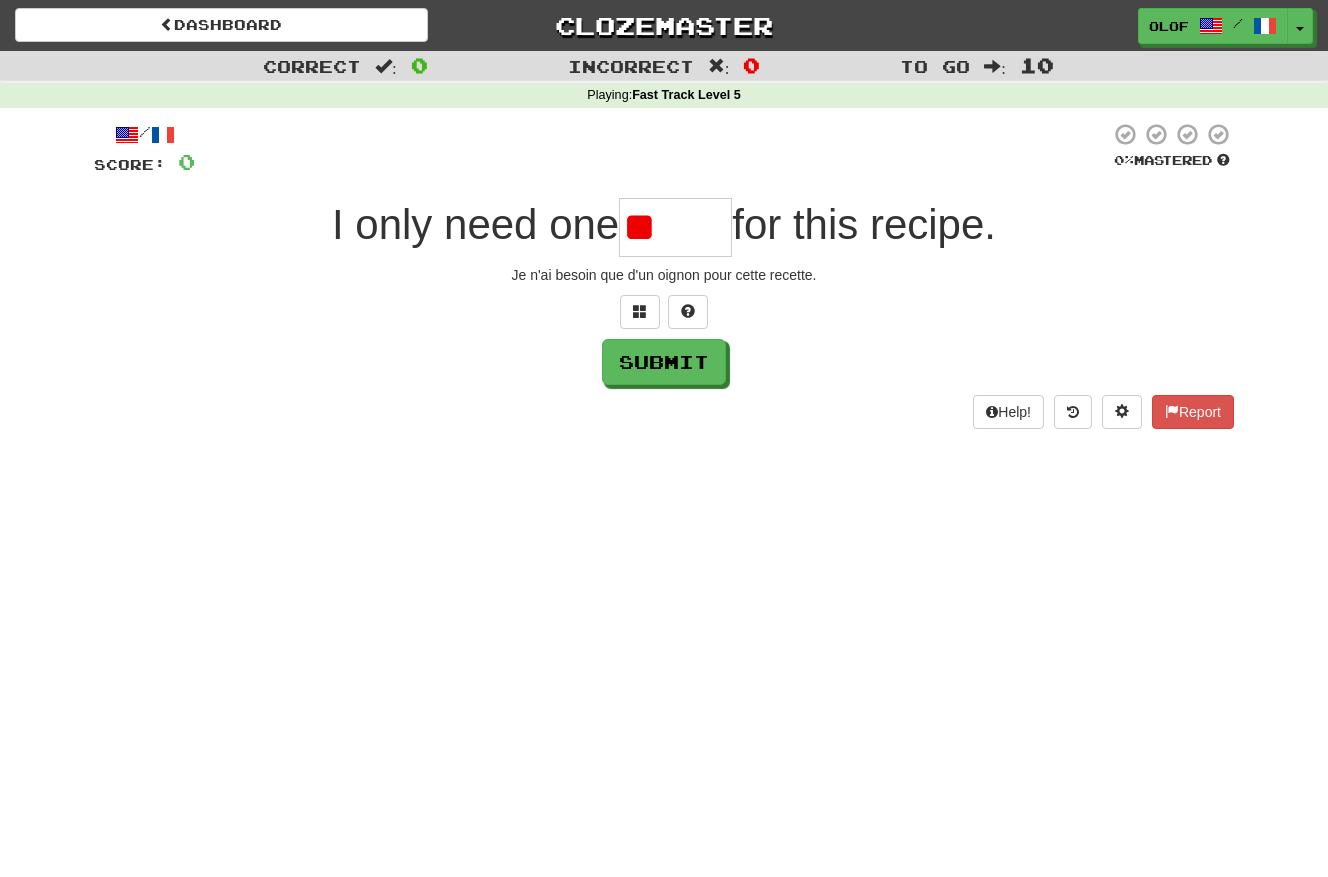type on "*" 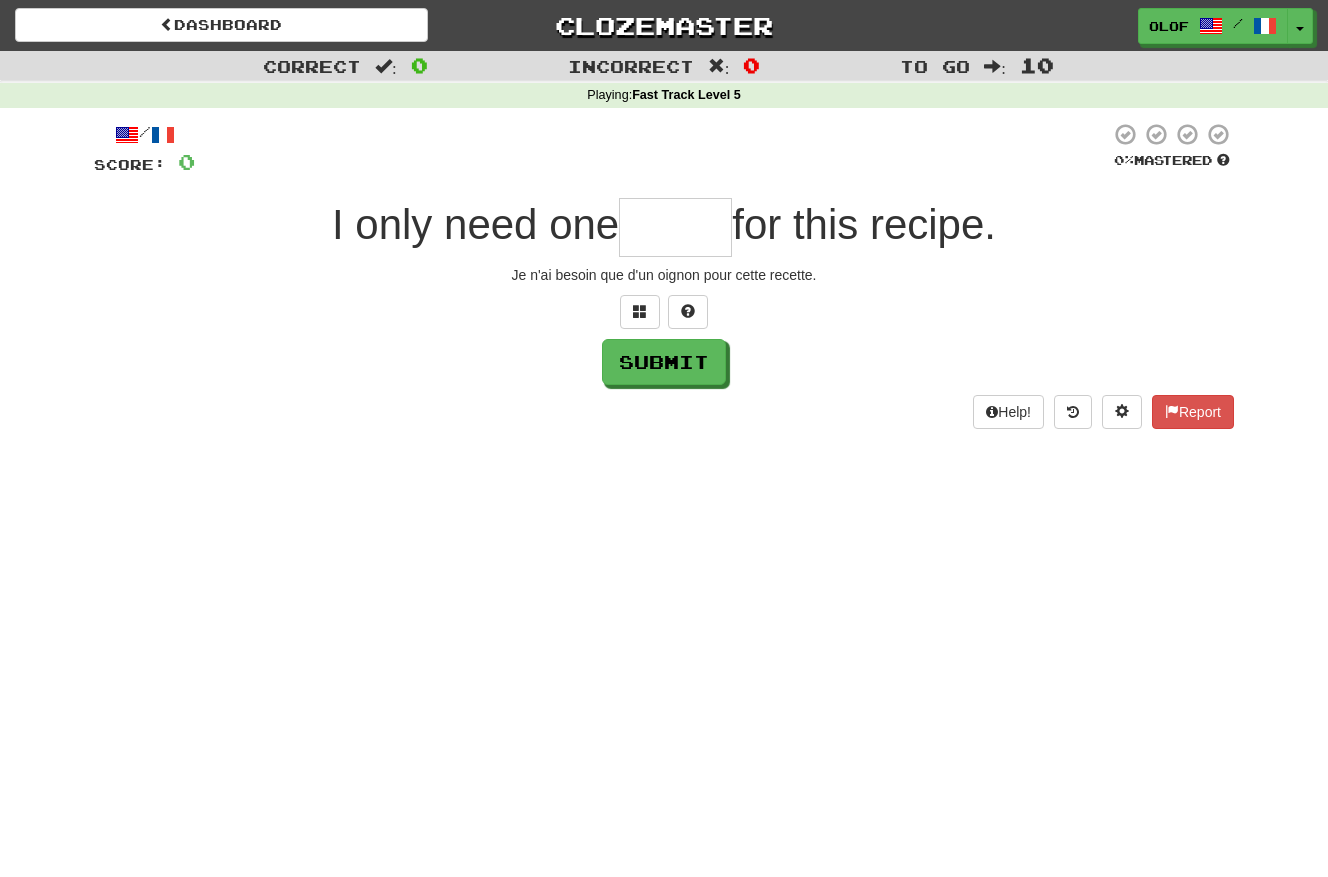 type on "*****" 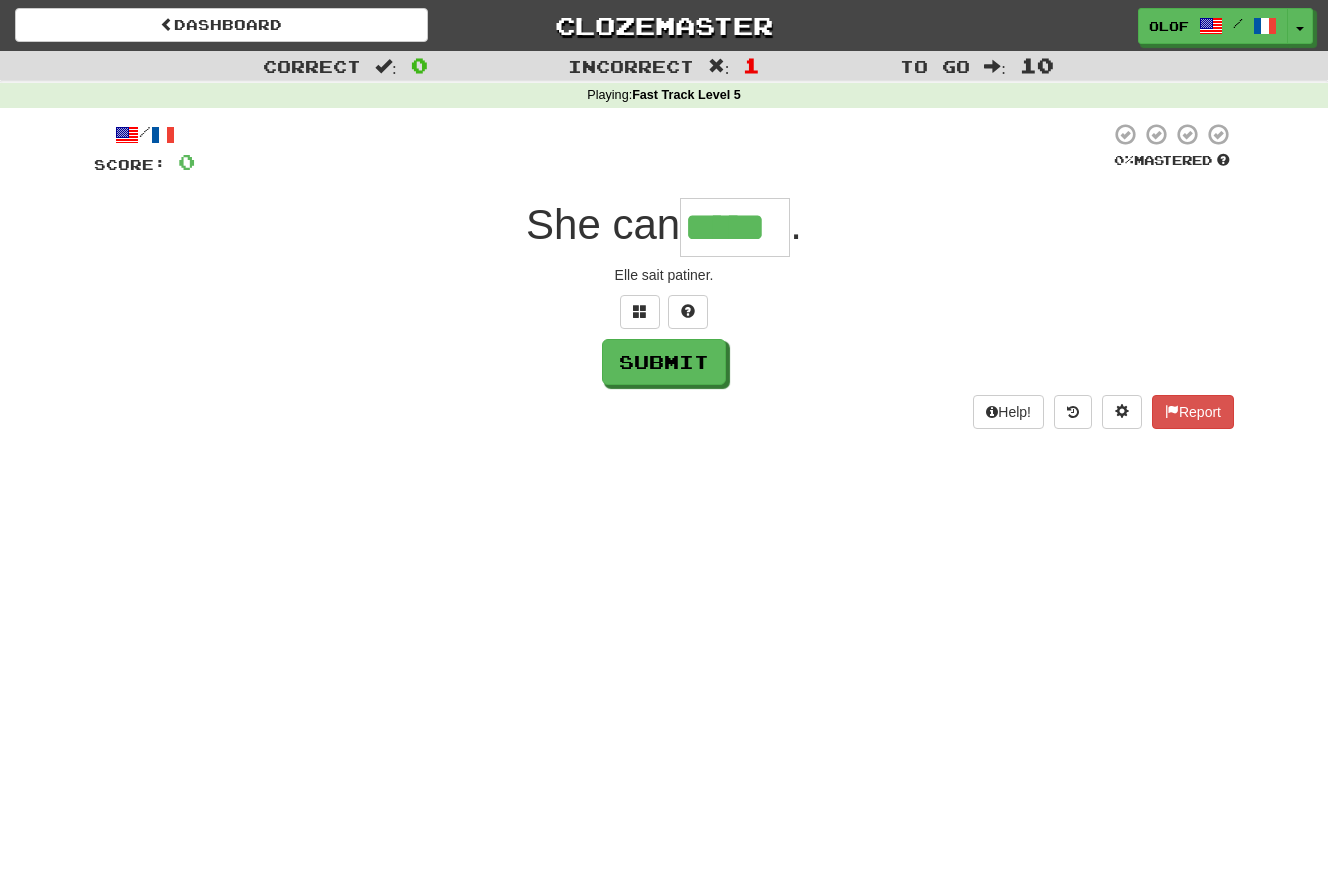 type on "*****" 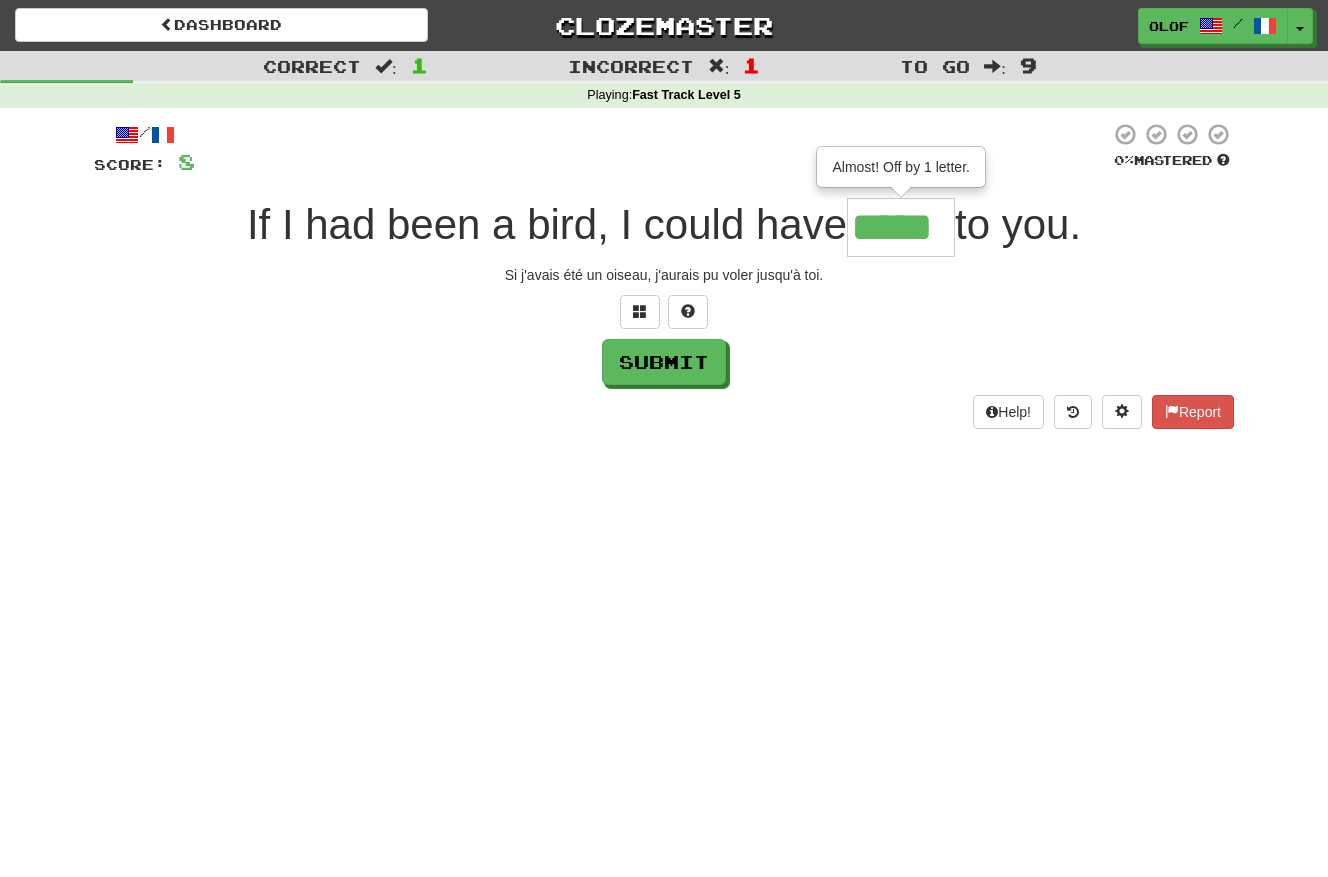 type on "*****" 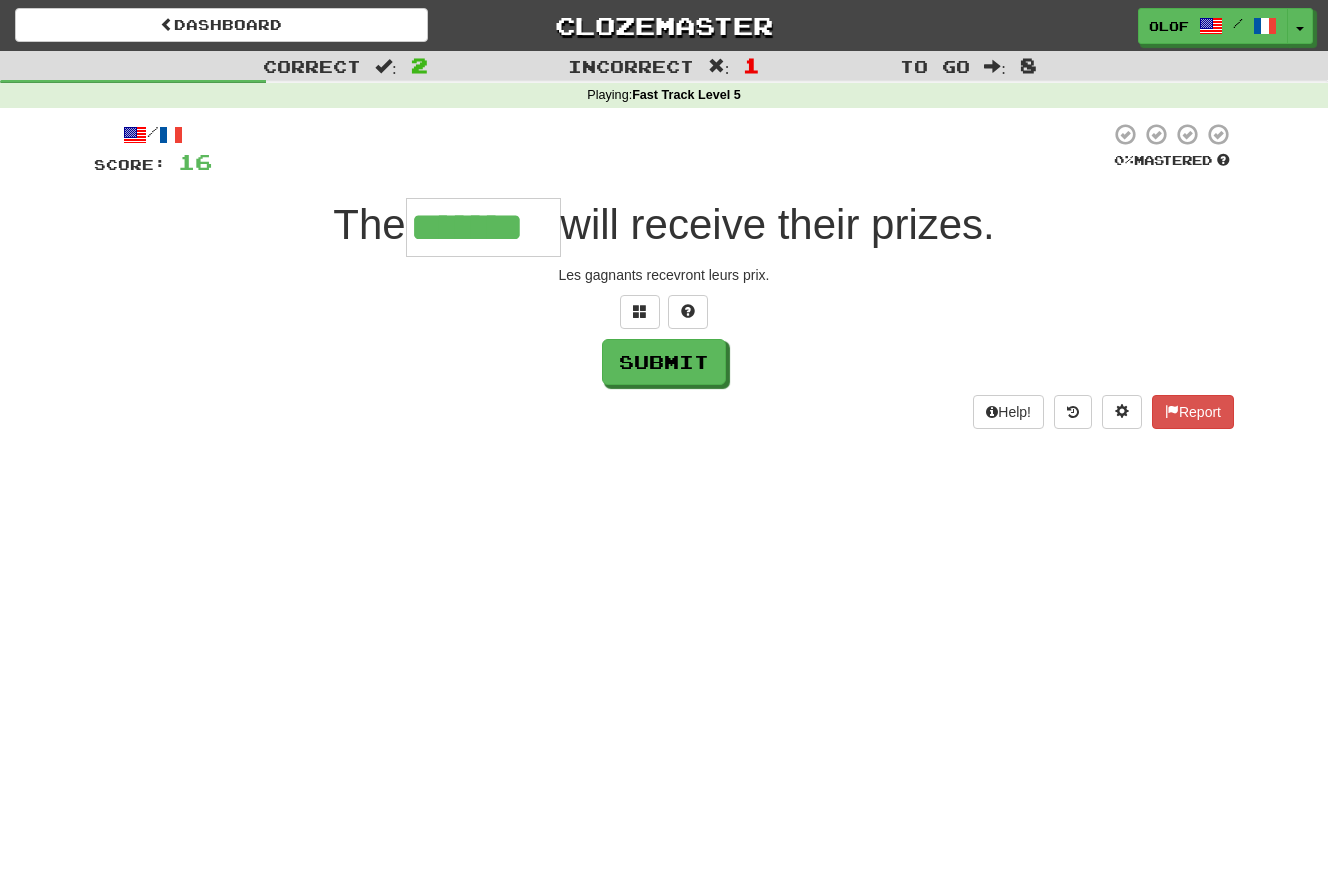 type on "*******" 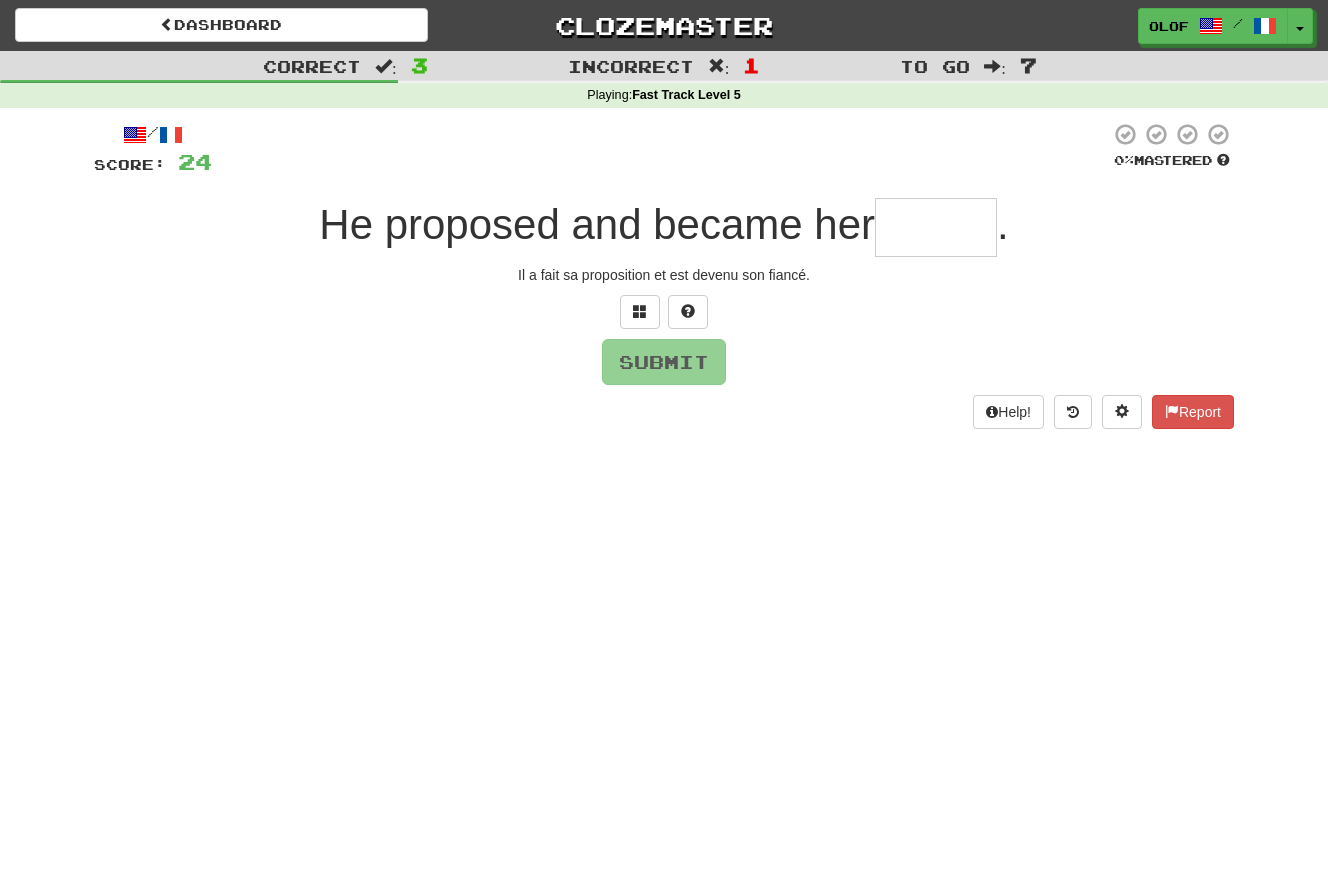 type on "******" 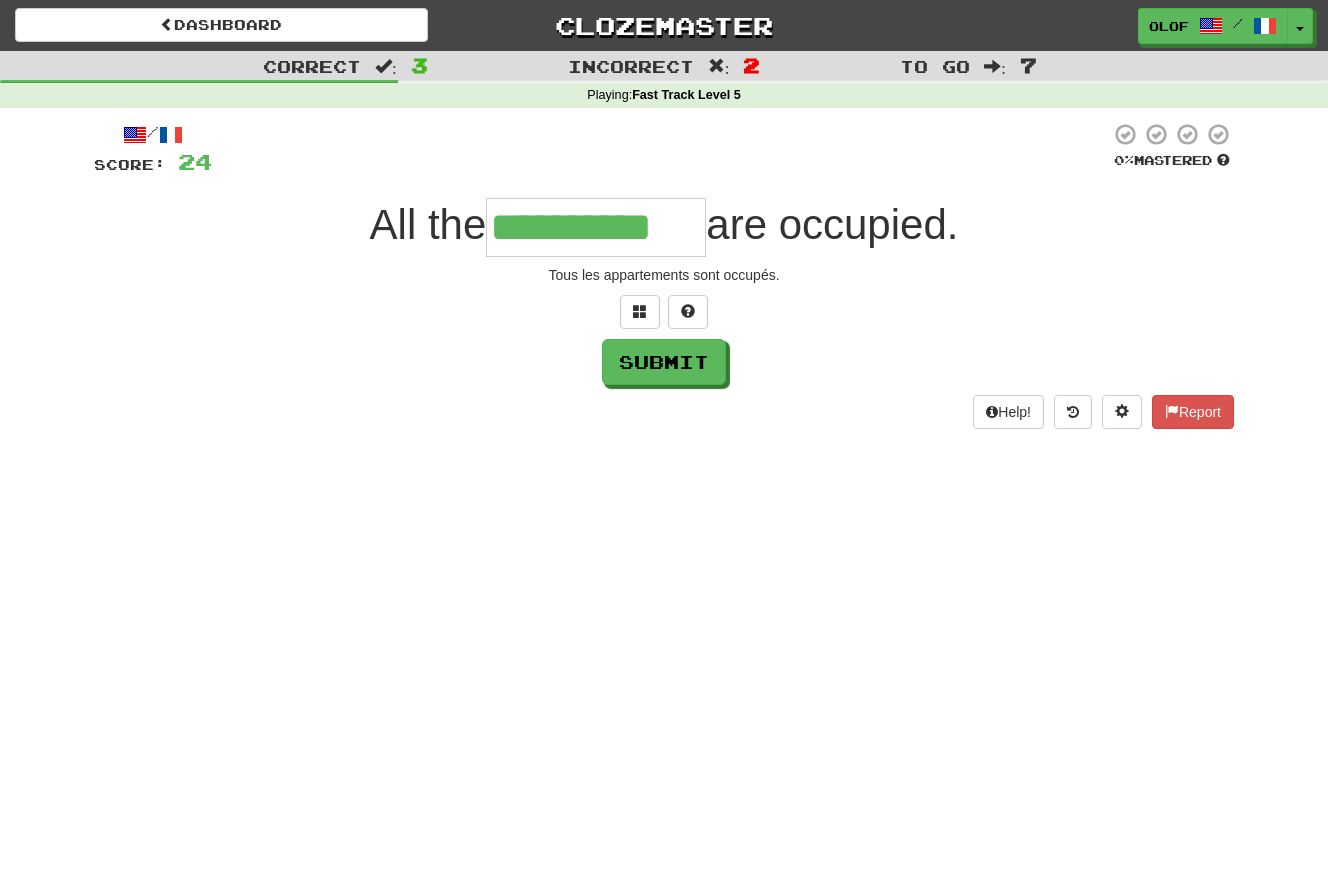 type on "**********" 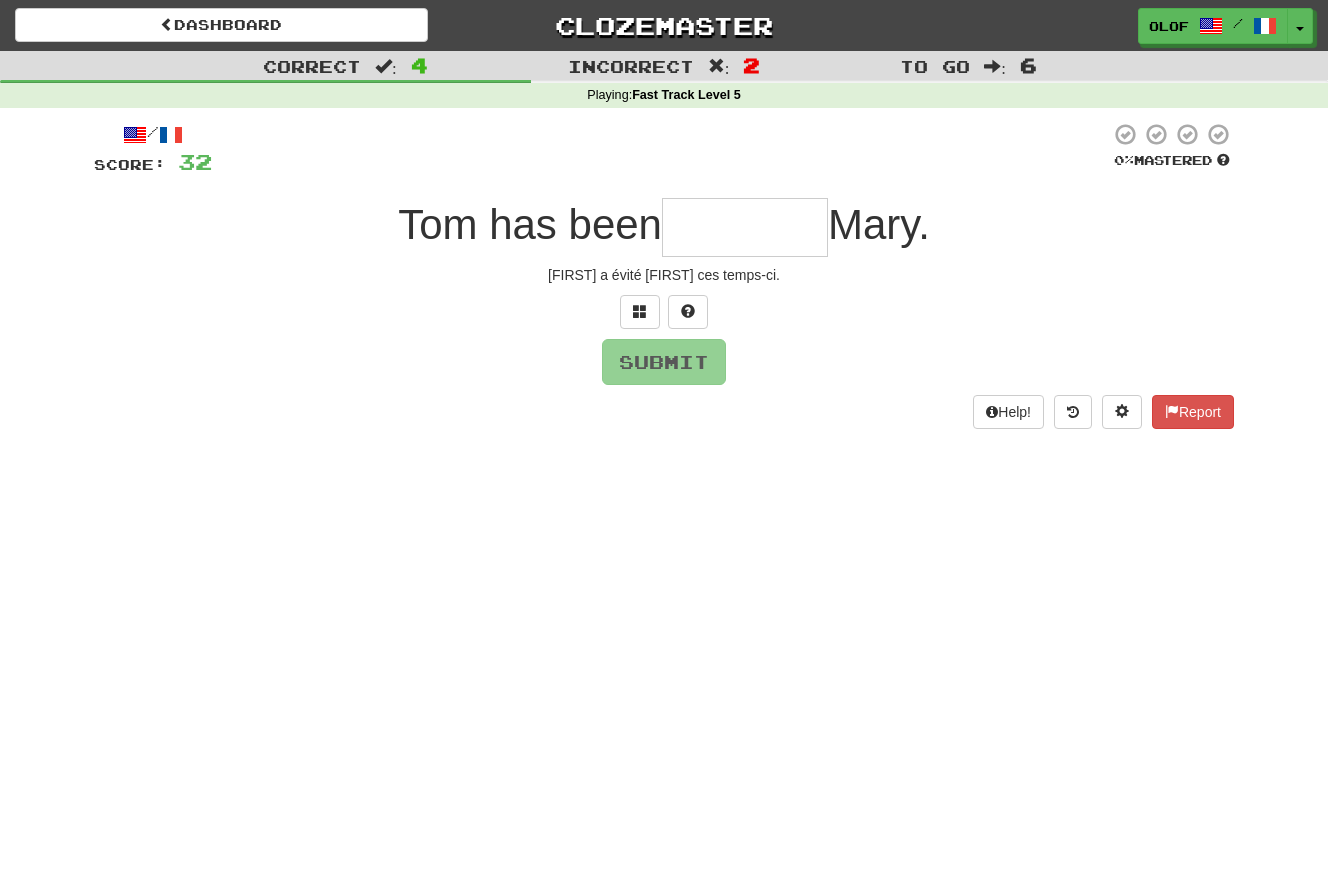 type on "********" 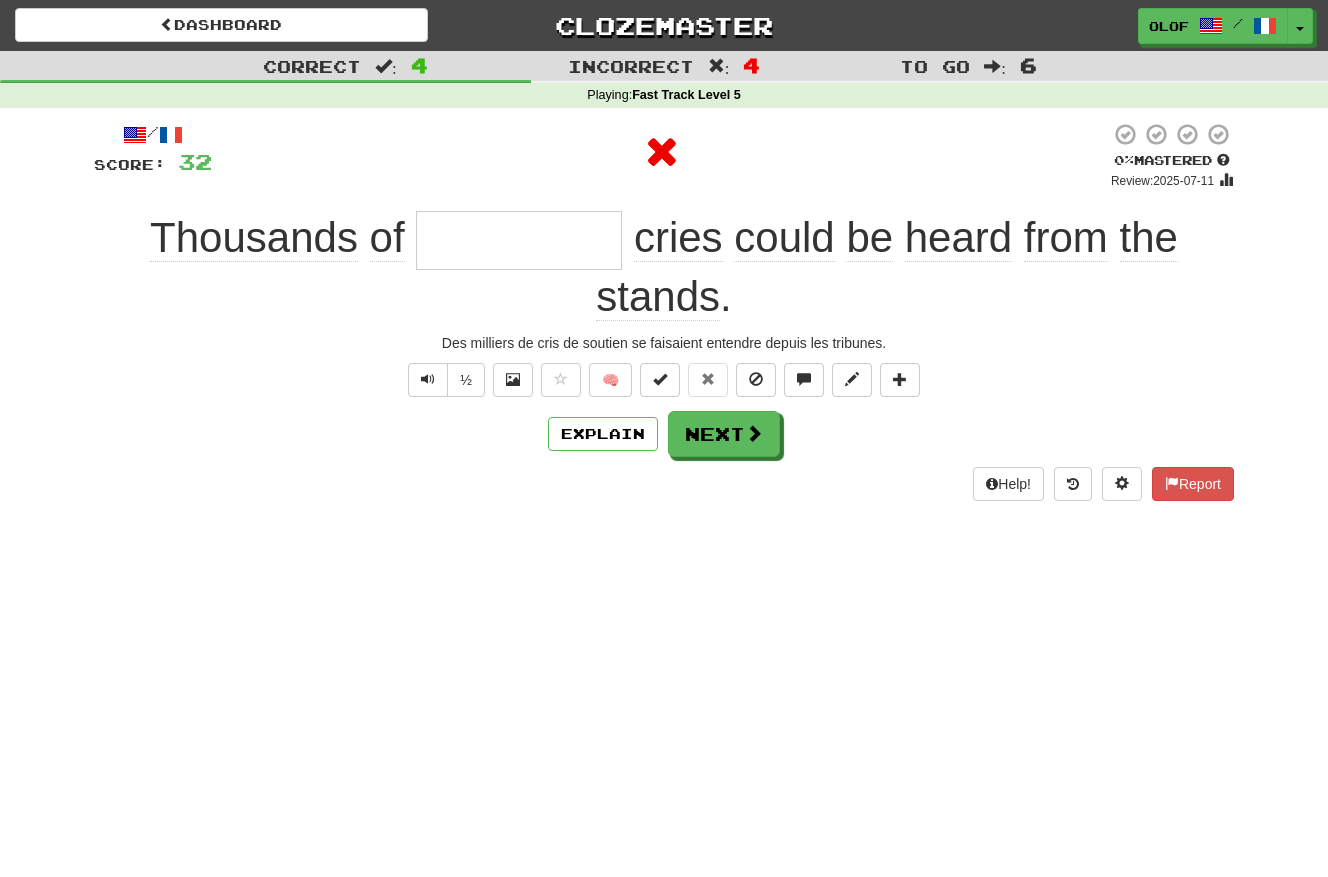 type on "**********" 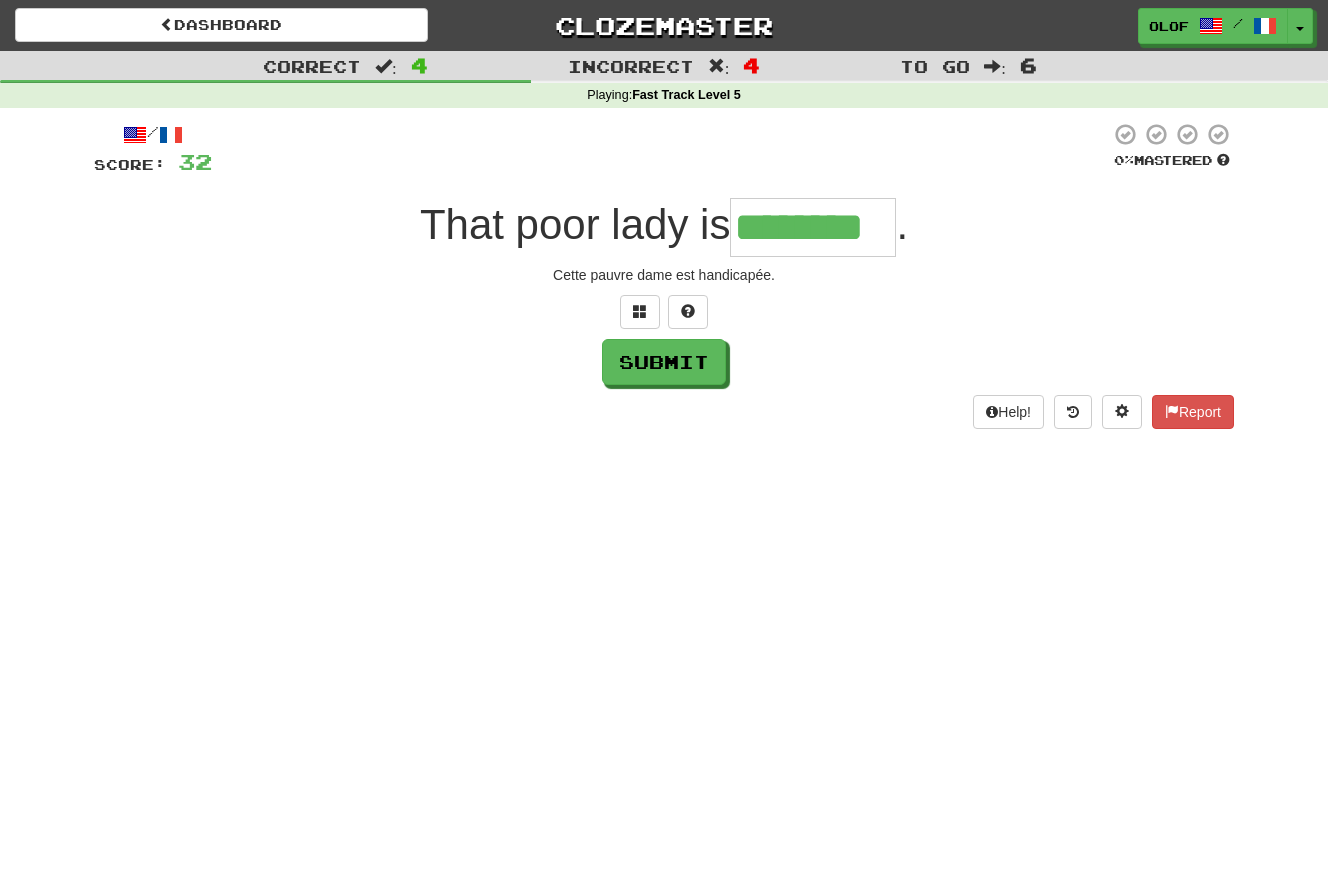 type on "********" 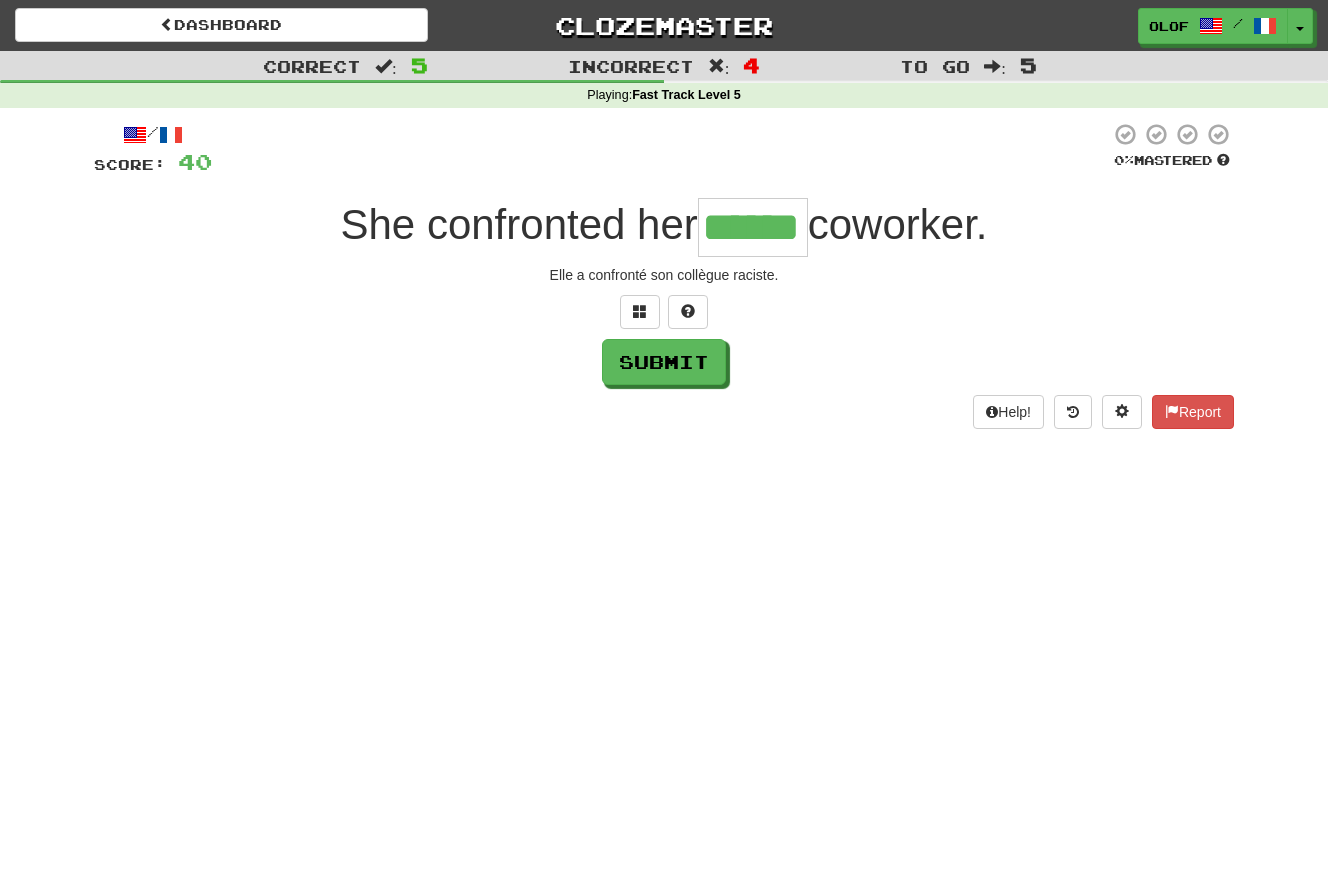 type on "******" 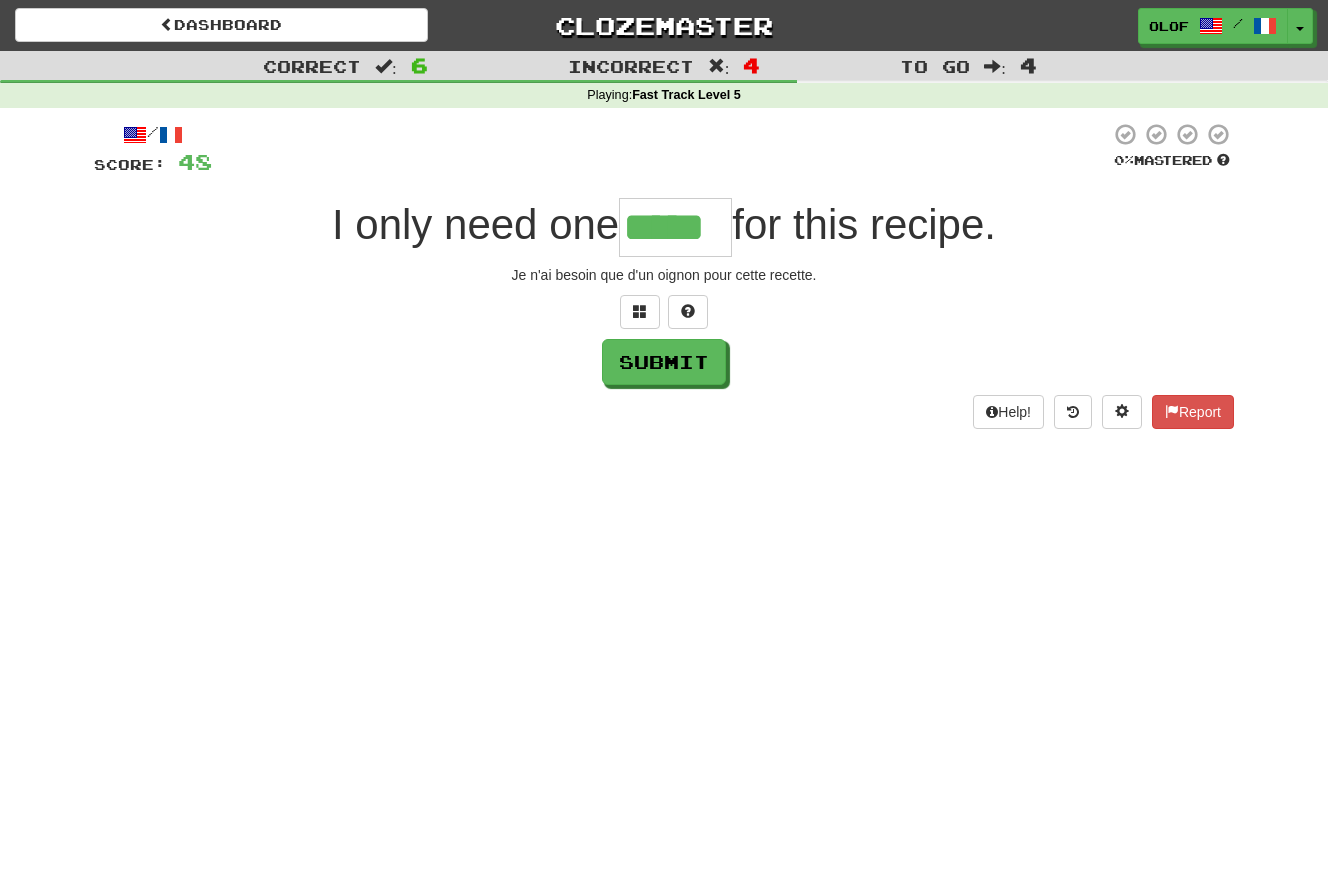 type on "*****" 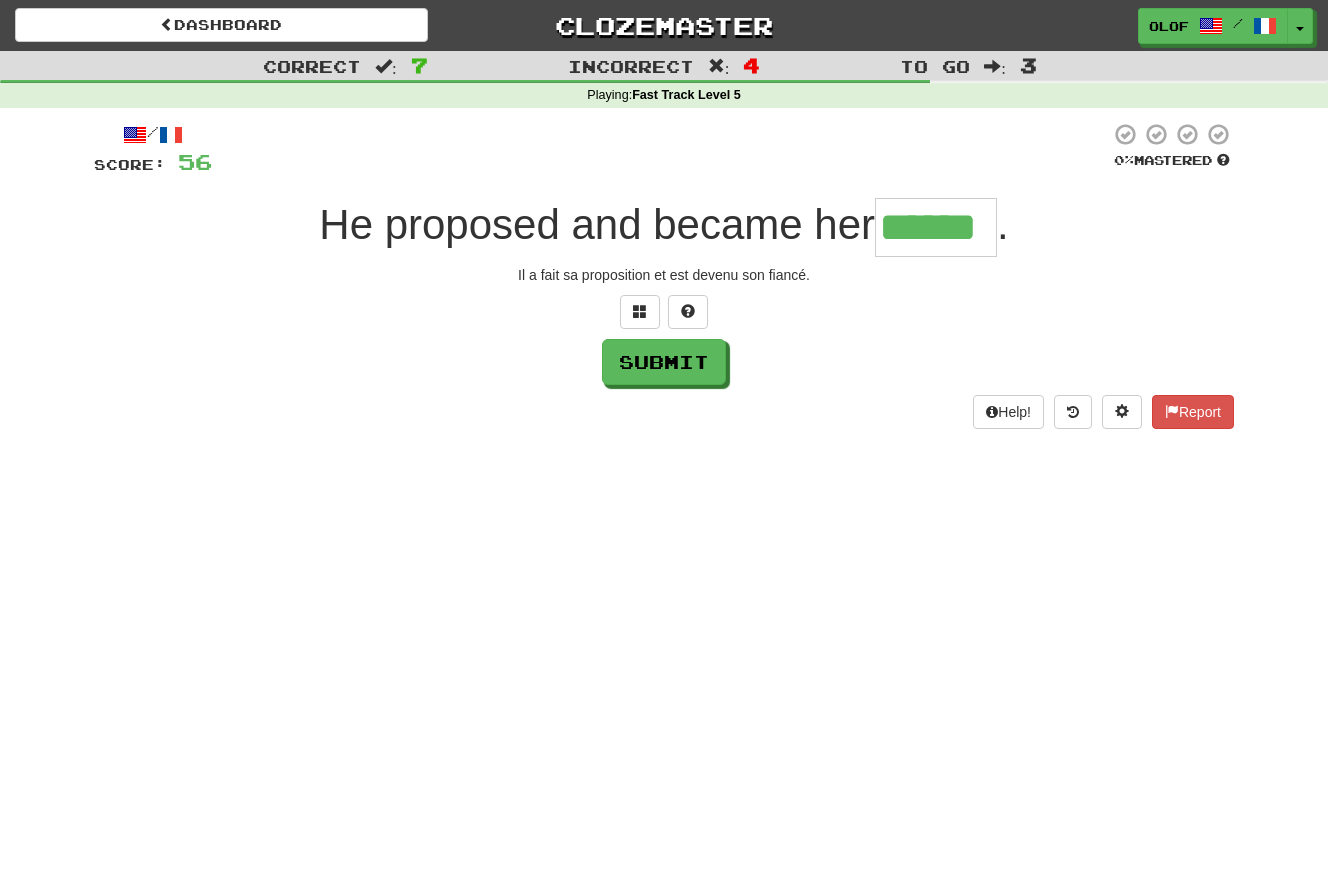 type on "******" 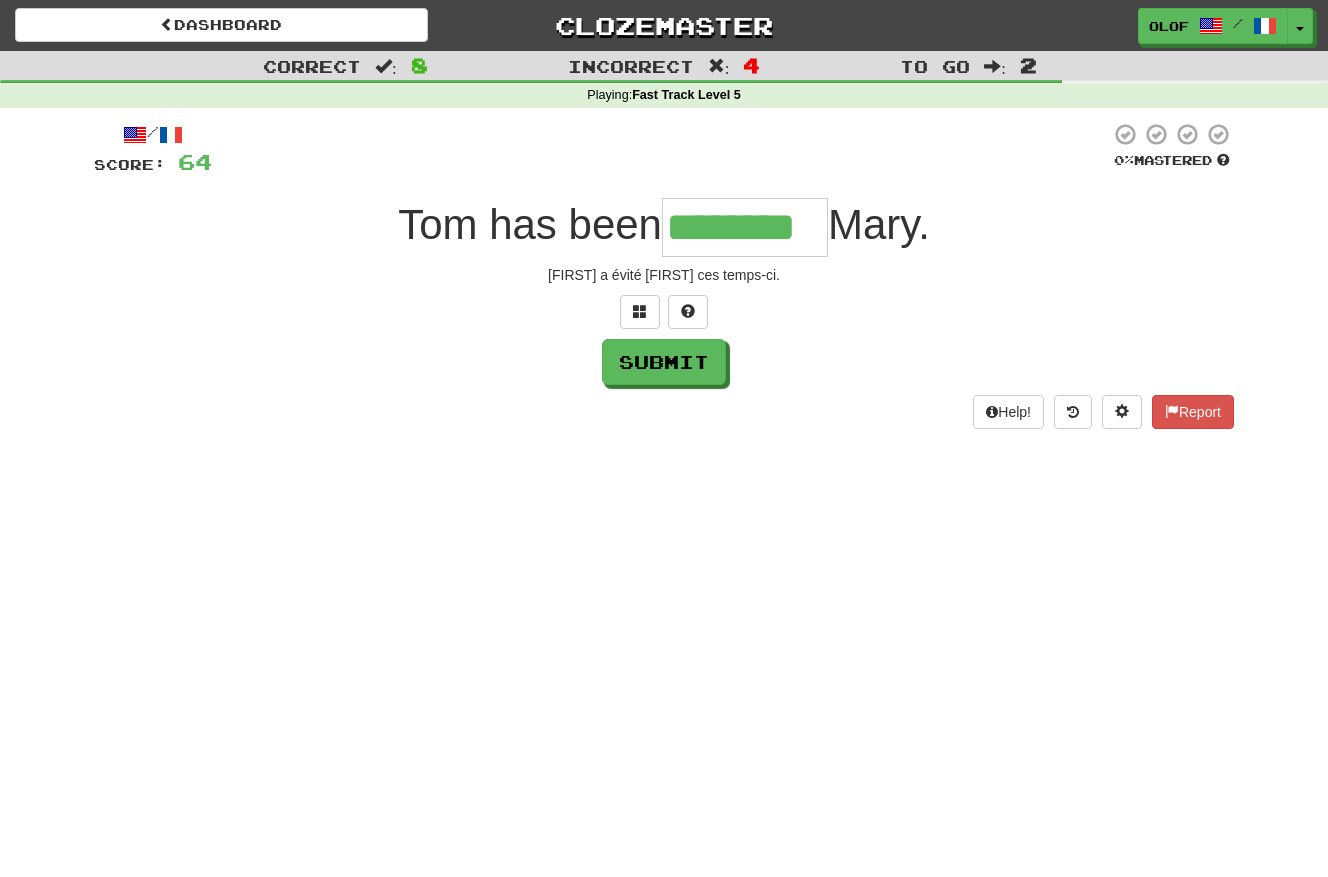 type on "********" 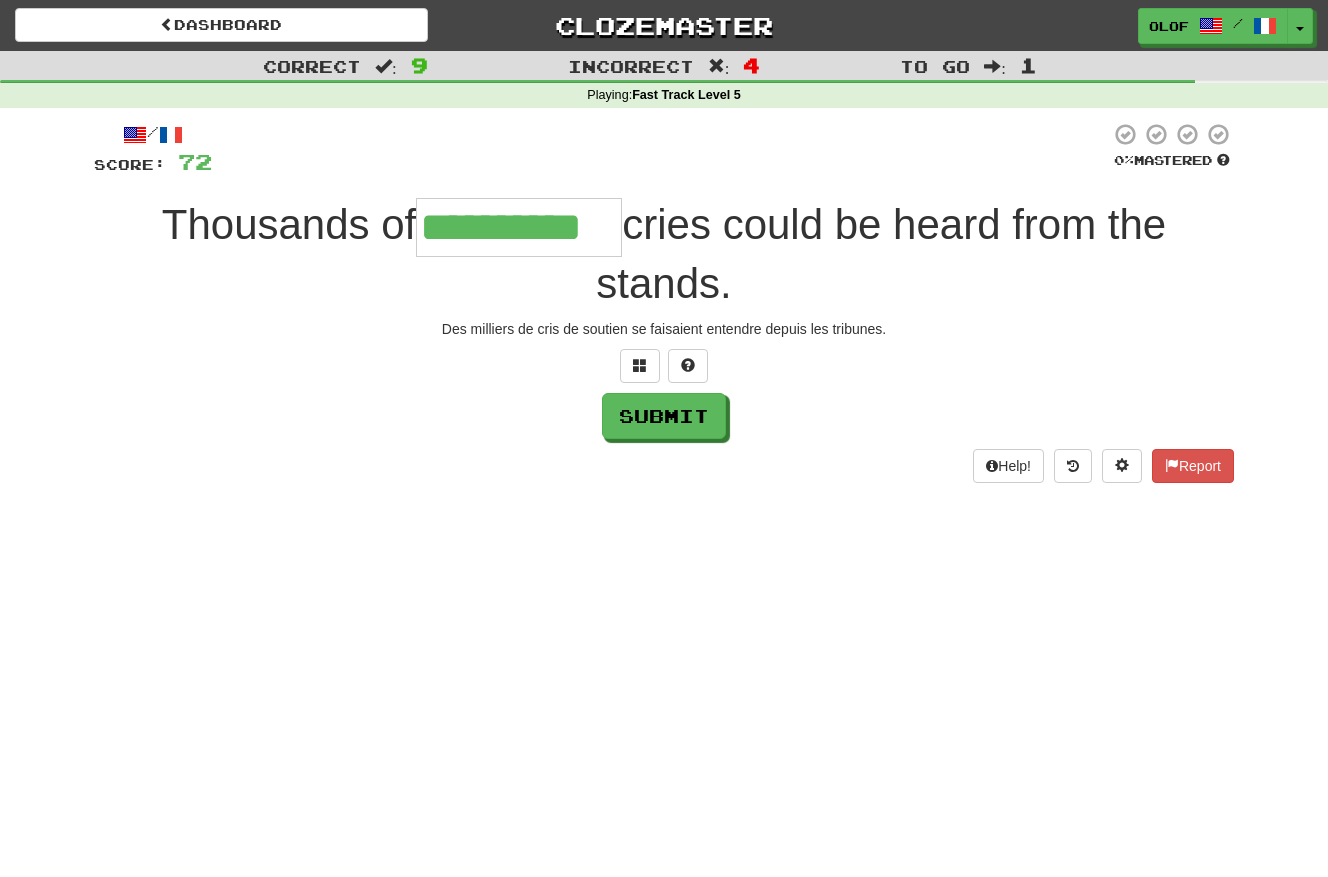 type on "**********" 